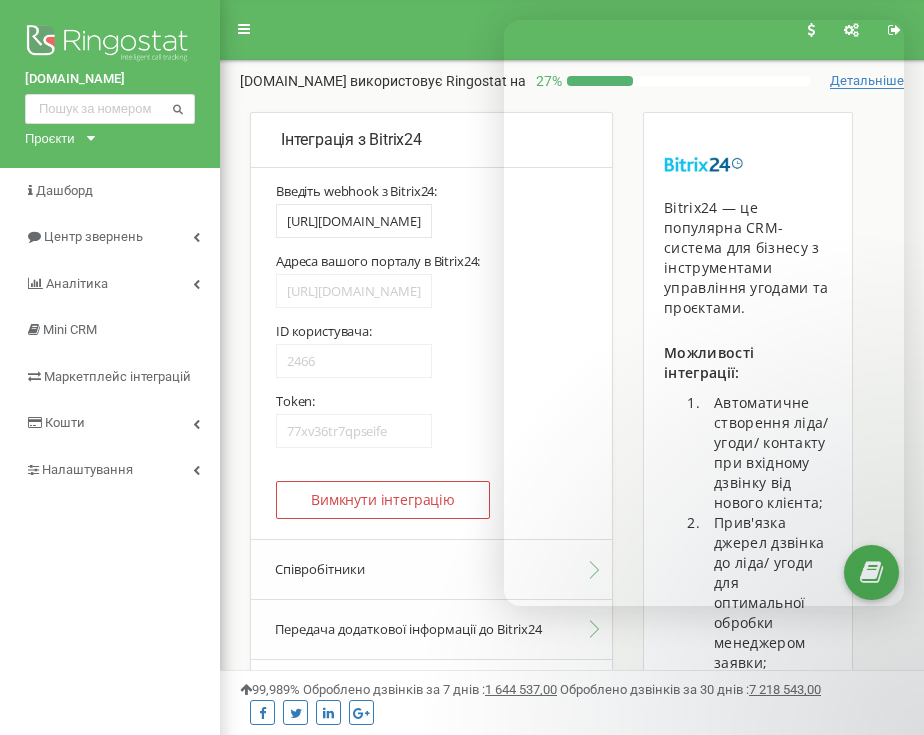 scroll, scrollTop: 353, scrollLeft: 0, axis: vertical 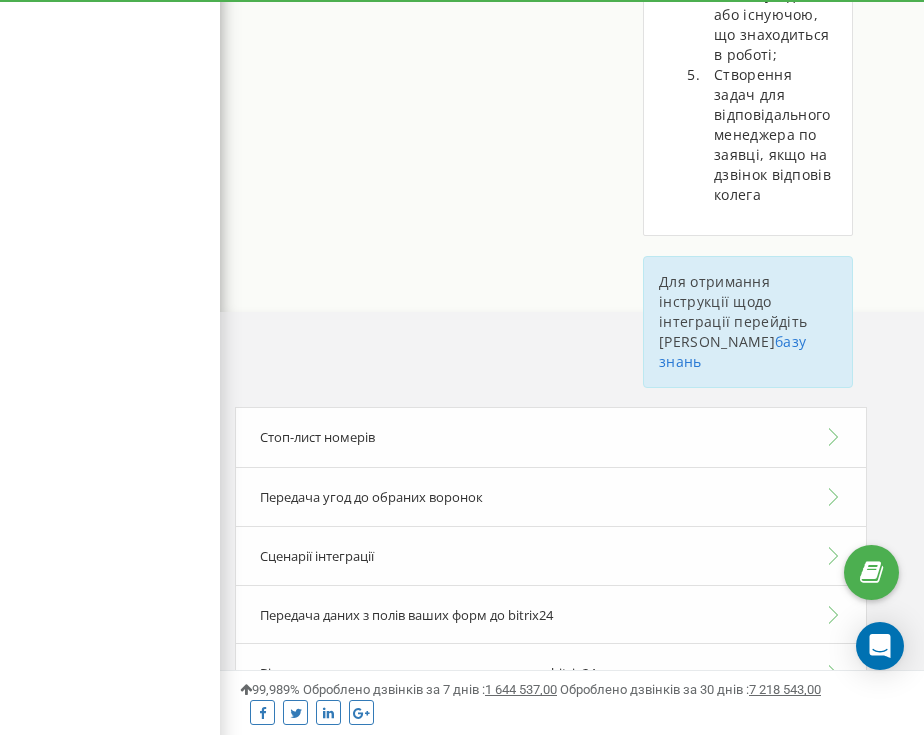 click on "Сценарії інтеграції" at bounding box center (551, 556) 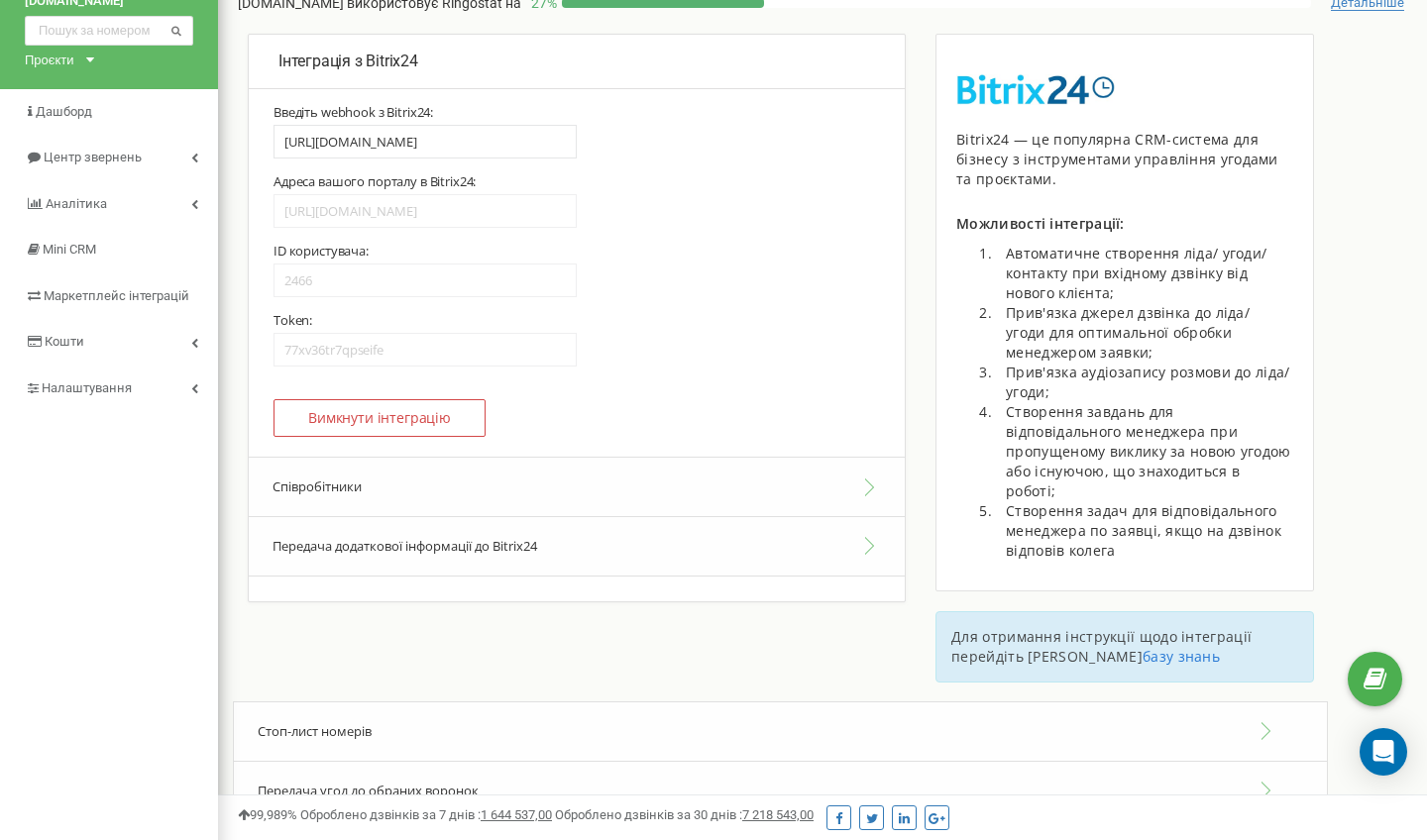 scroll, scrollTop: 50, scrollLeft: 0, axis: vertical 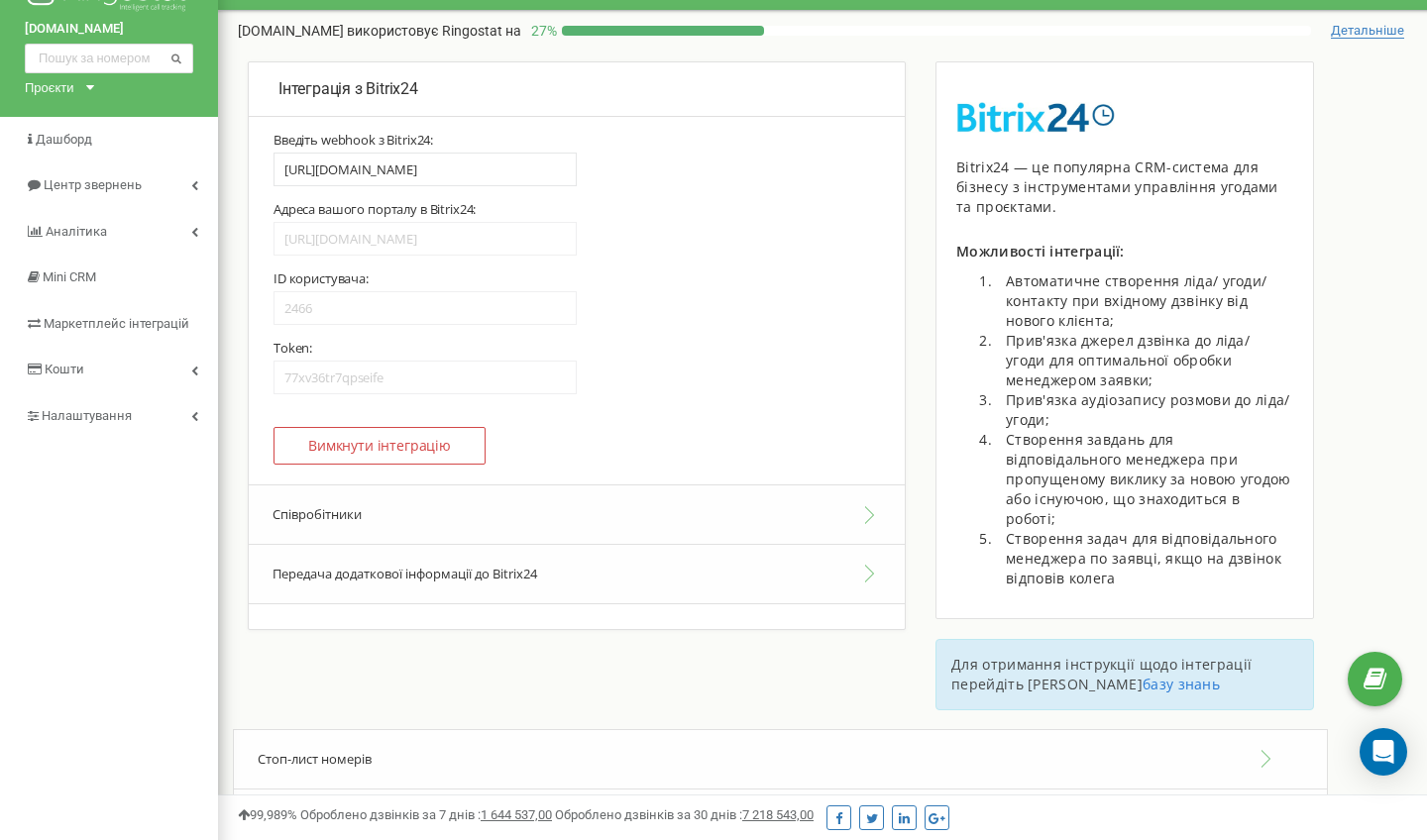 click on "Передача додаткової інформації до Bitrix24" at bounding box center [577, 575] 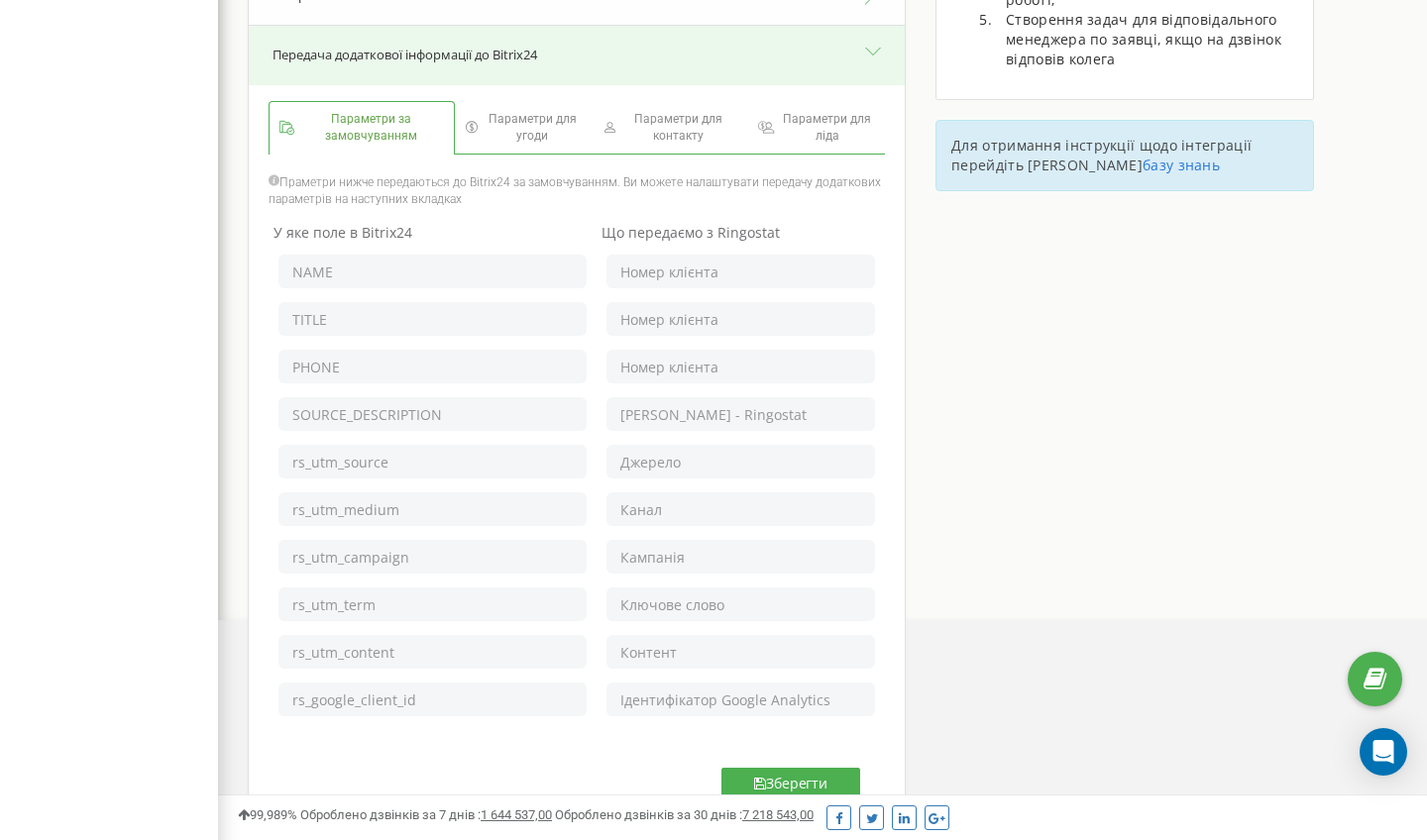 scroll, scrollTop: 563, scrollLeft: 0, axis: vertical 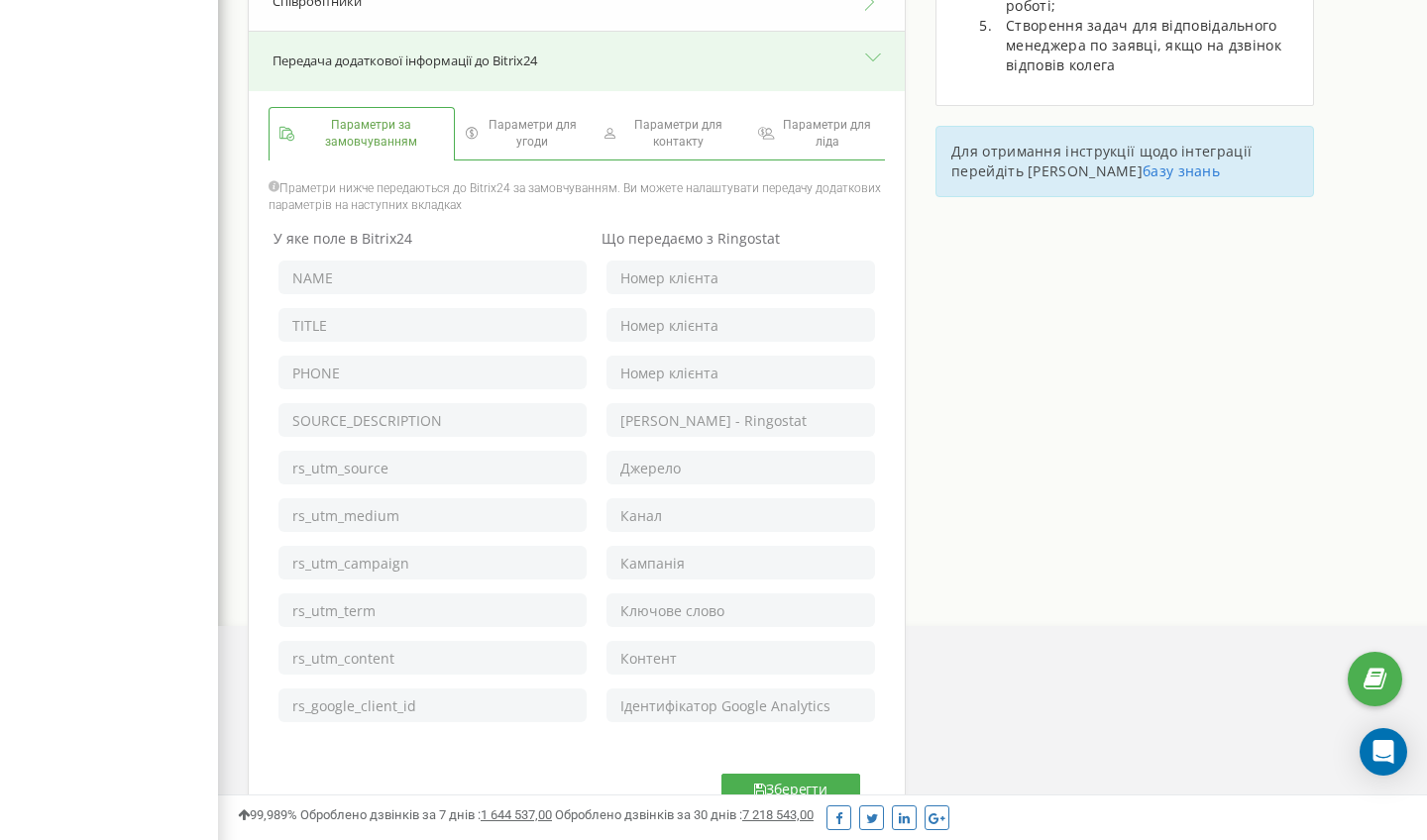 click on "Передача додаткової інформації до Bitrix24" at bounding box center (577, 61) 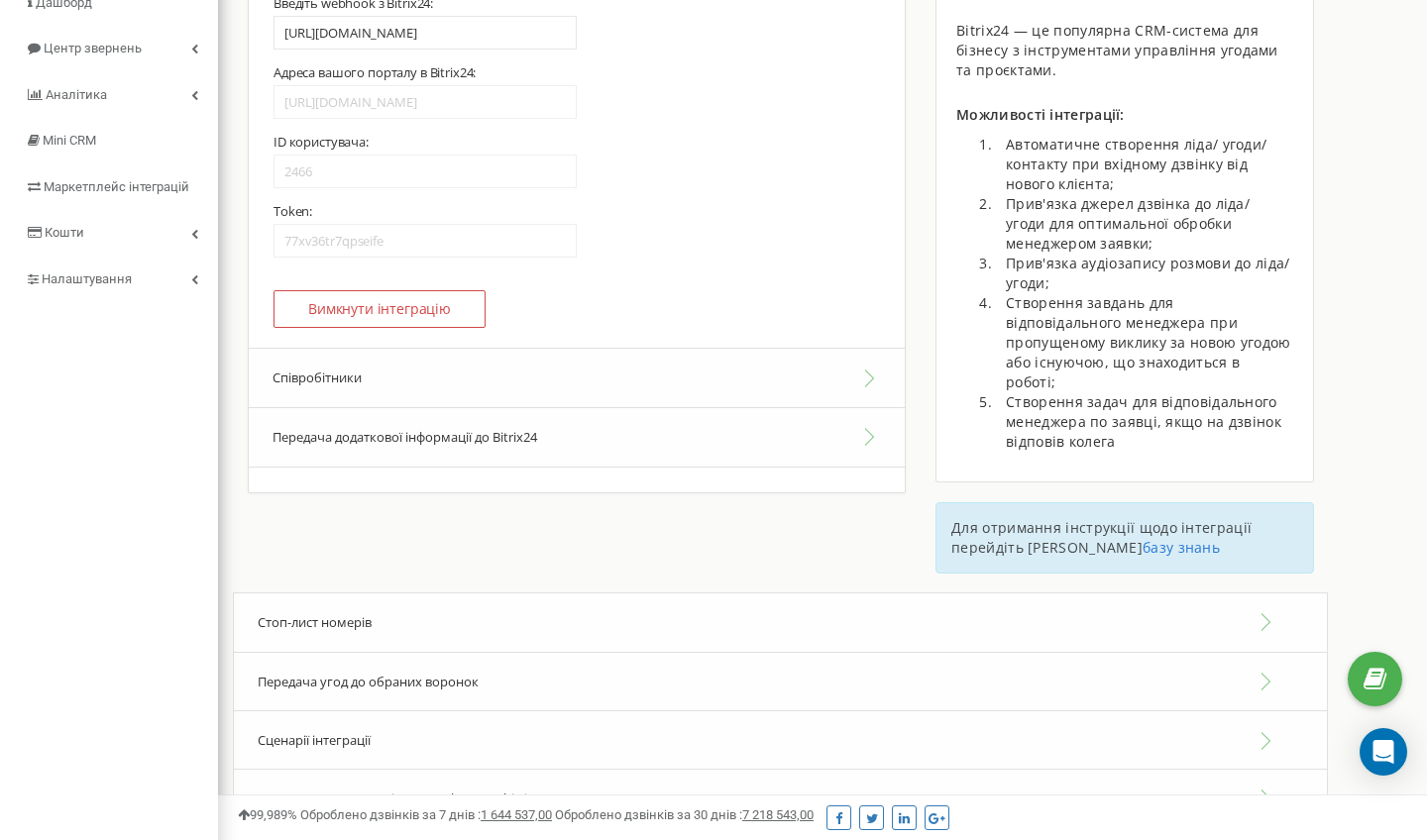 scroll, scrollTop: 146, scrollLeft: 0, axis: vertical 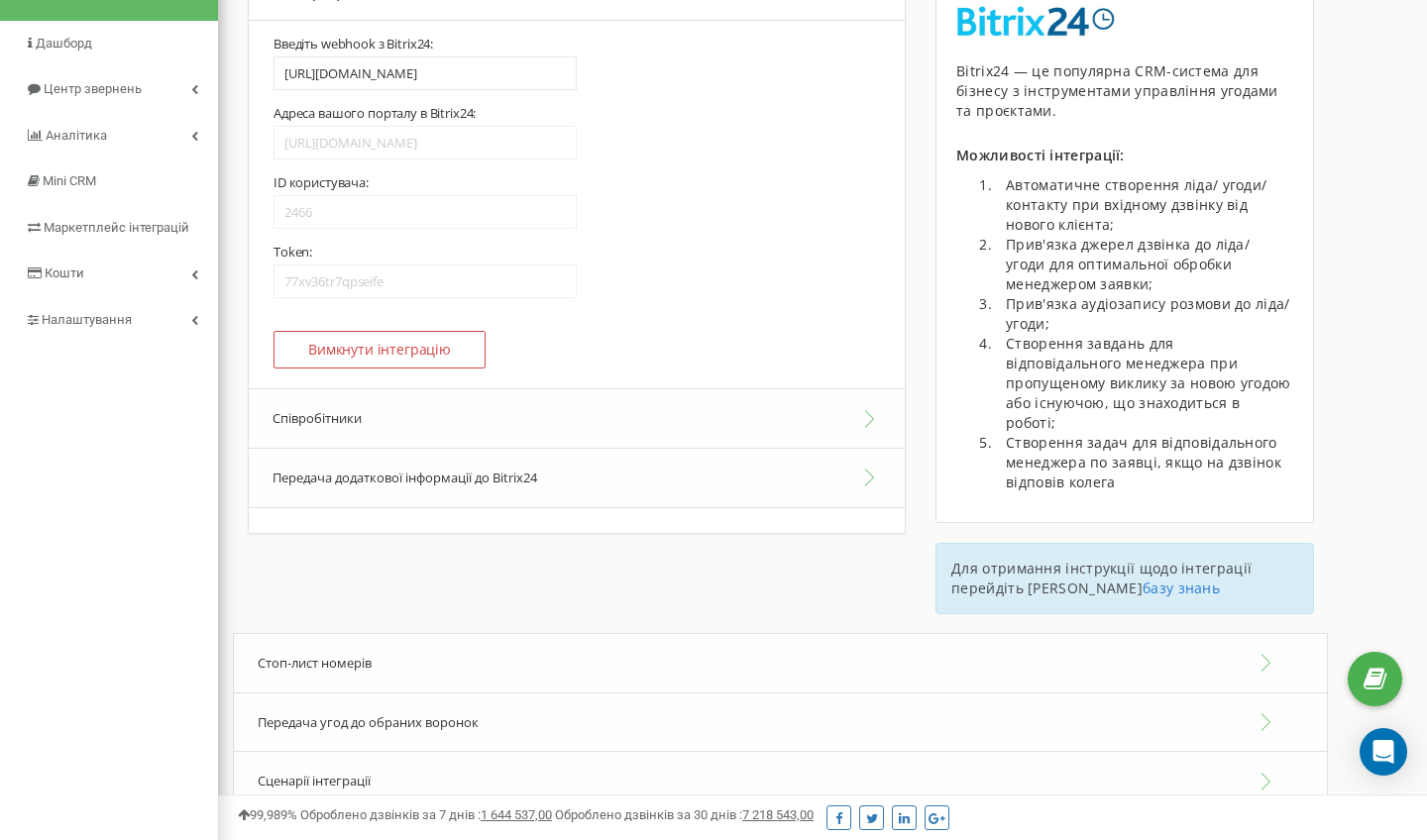 click on "Співробітники" at bounding box center (577, 418) 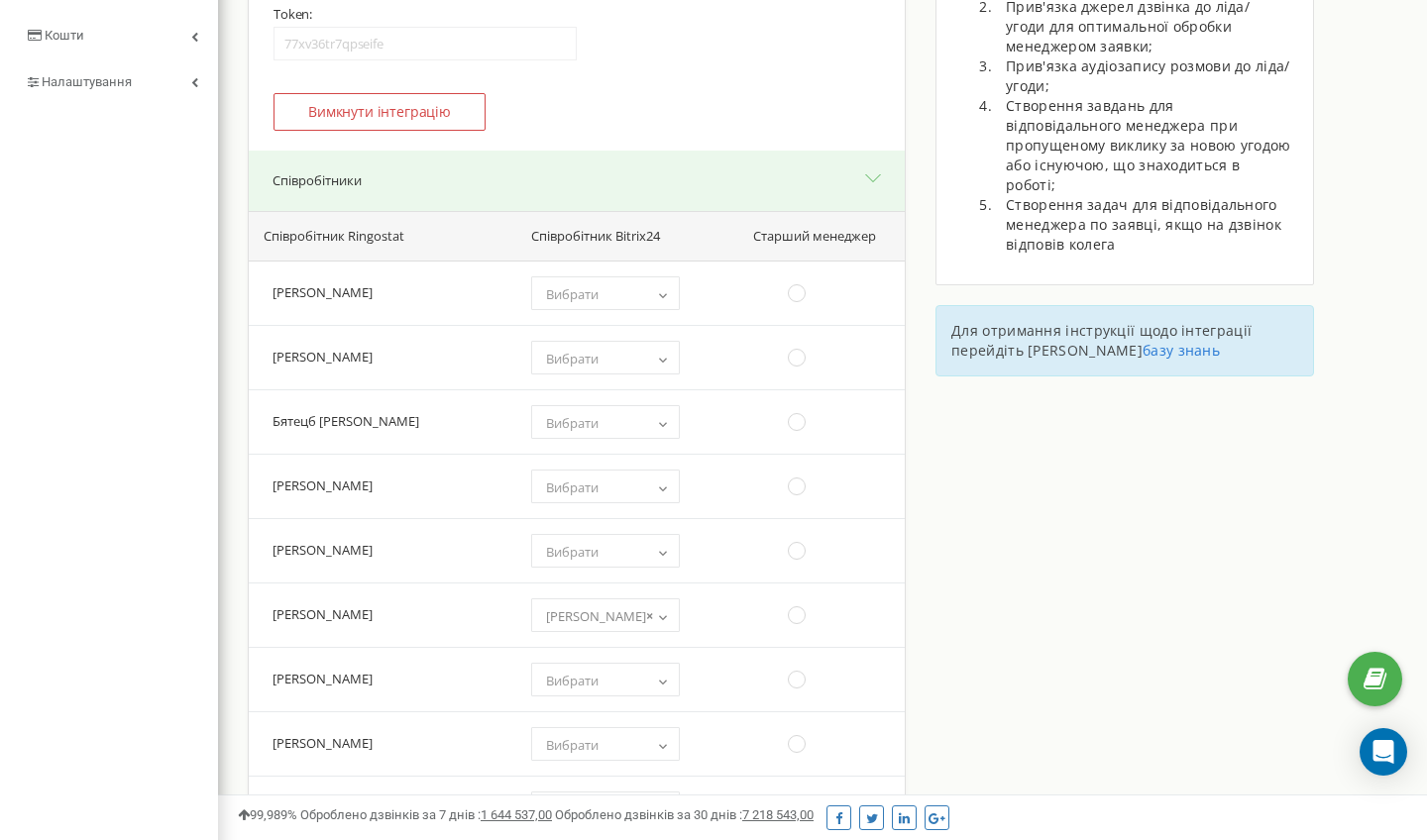 scroll, scrollTop: 565, scrollLeft: 0, axis: vertical 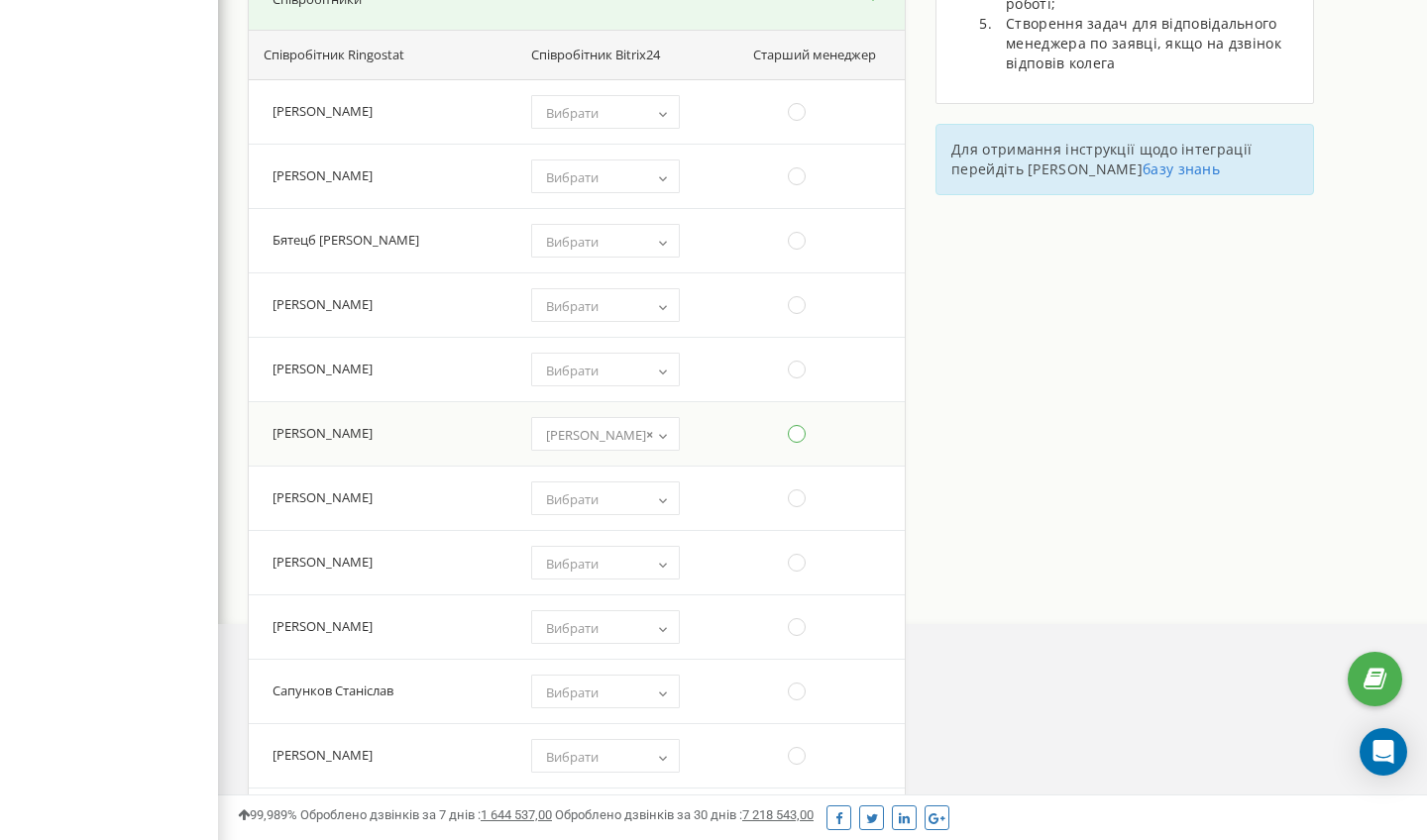 click at bounding box center [797, 434] 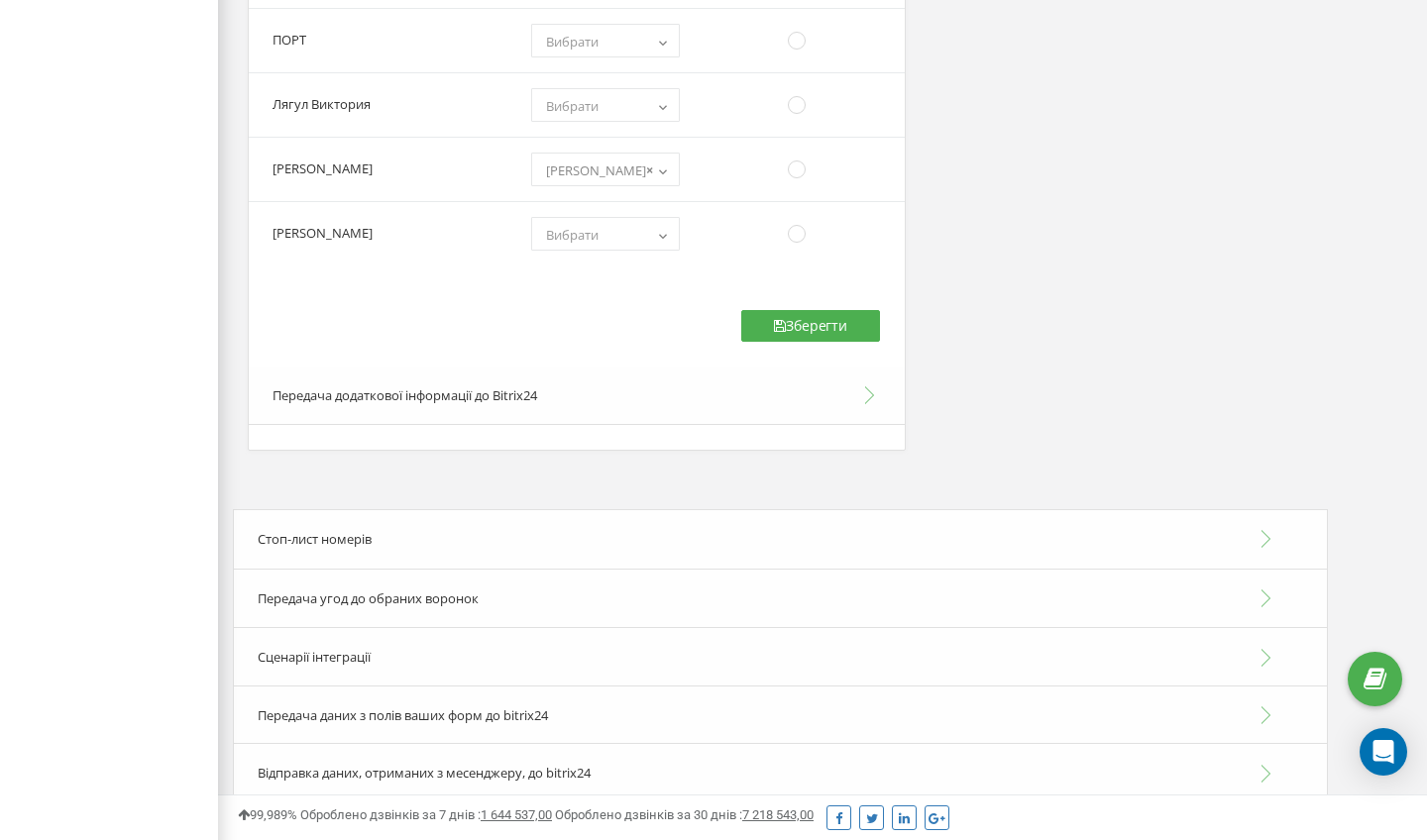 scroll, scrollTop: 5289, scrollLeft: 0, axis: vertical 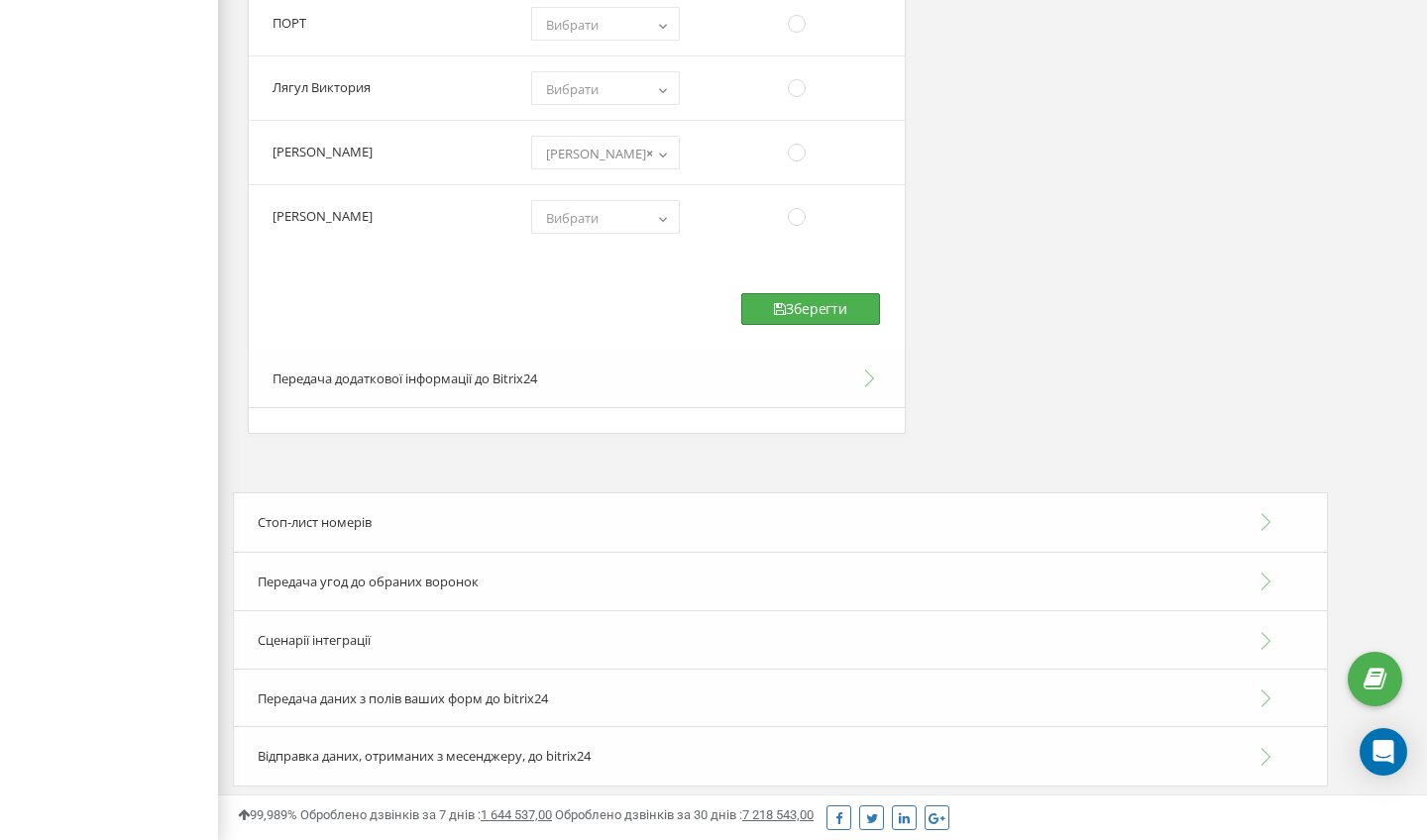 click on "Зберегти" at bounding box center [811, 309] 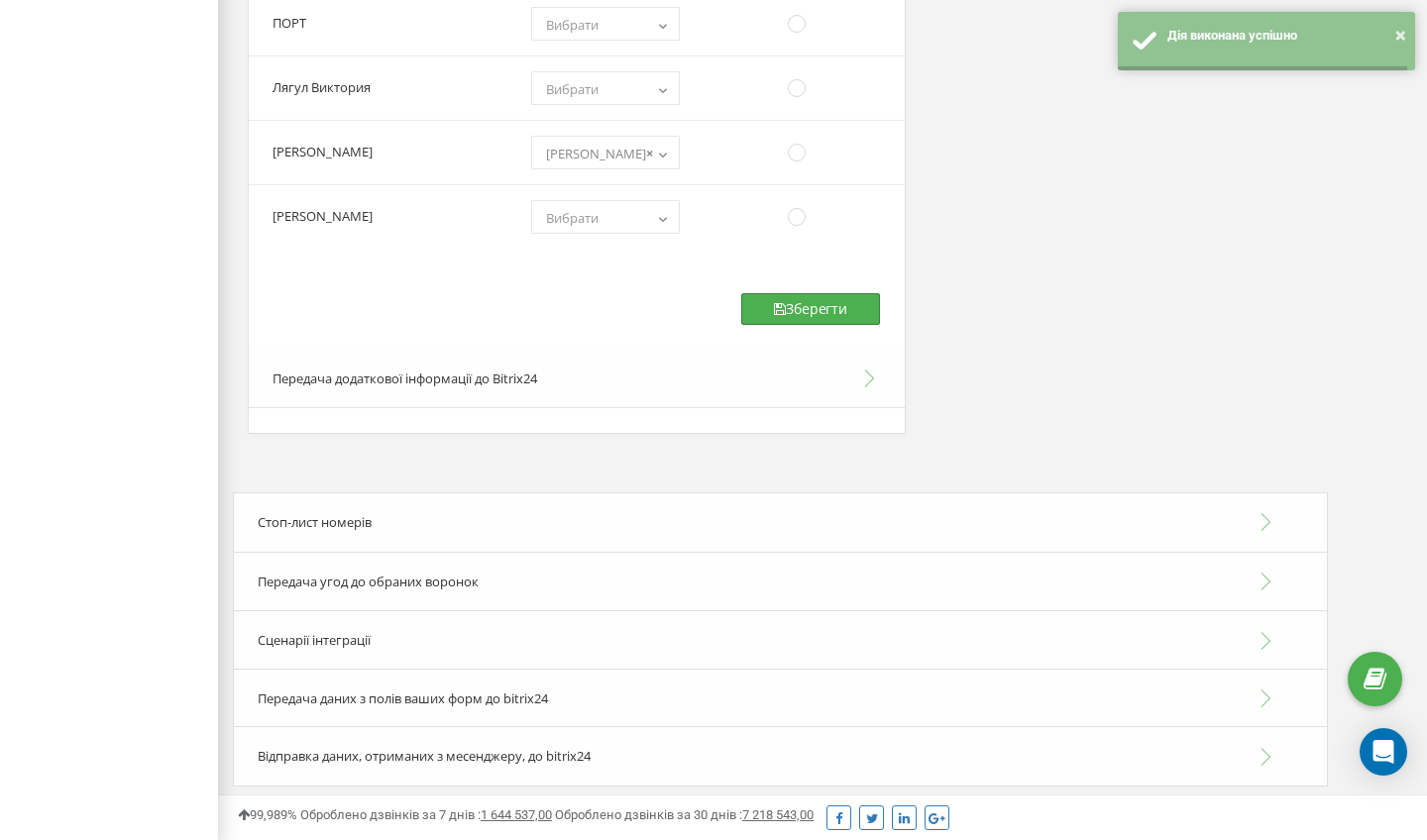 click on "Зберегти" at bounding box center (811, 309) 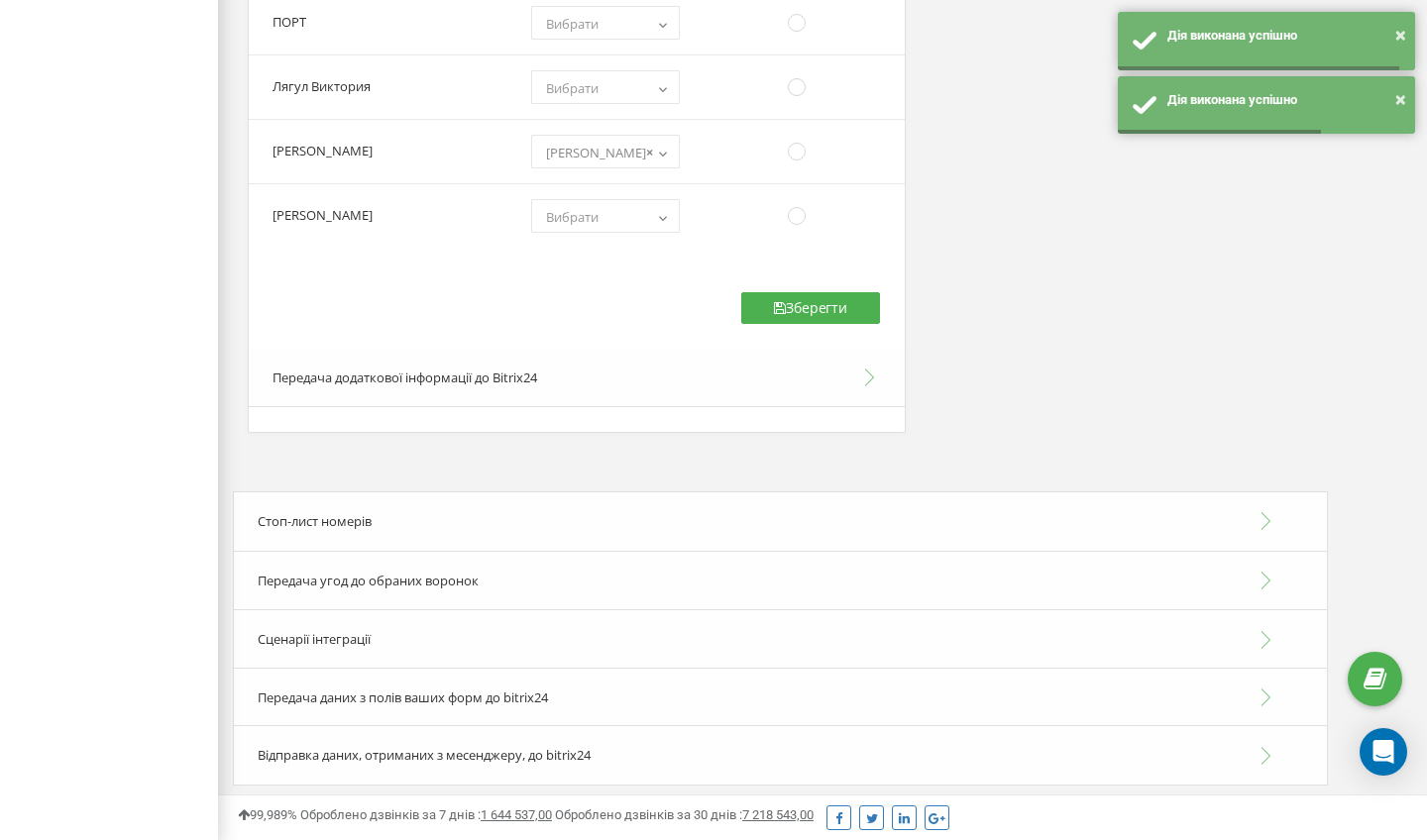 scroll, scrollTop: 5289, scrollLeft: 0, axis: vertical 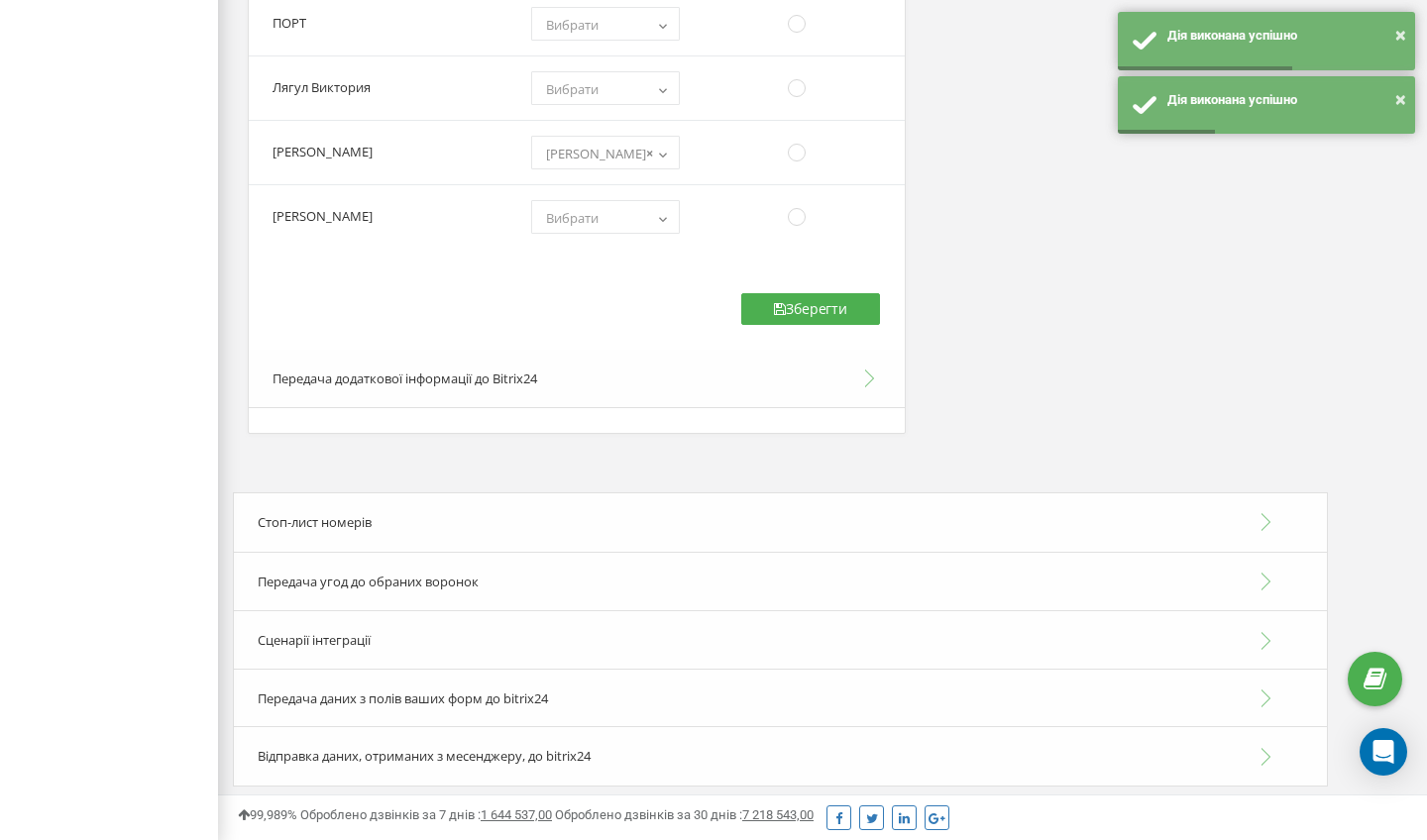 click on "Сценарії інтеграції" at bounding box center [780, 640] 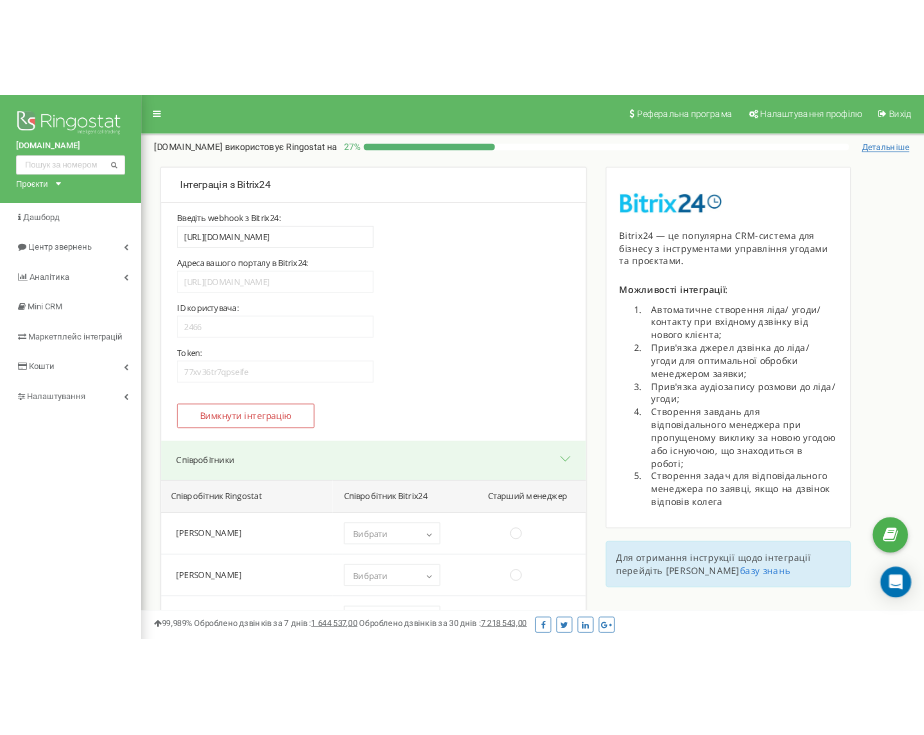 scroll, scrollTop: 0, scrollLeft: 0, axis: both 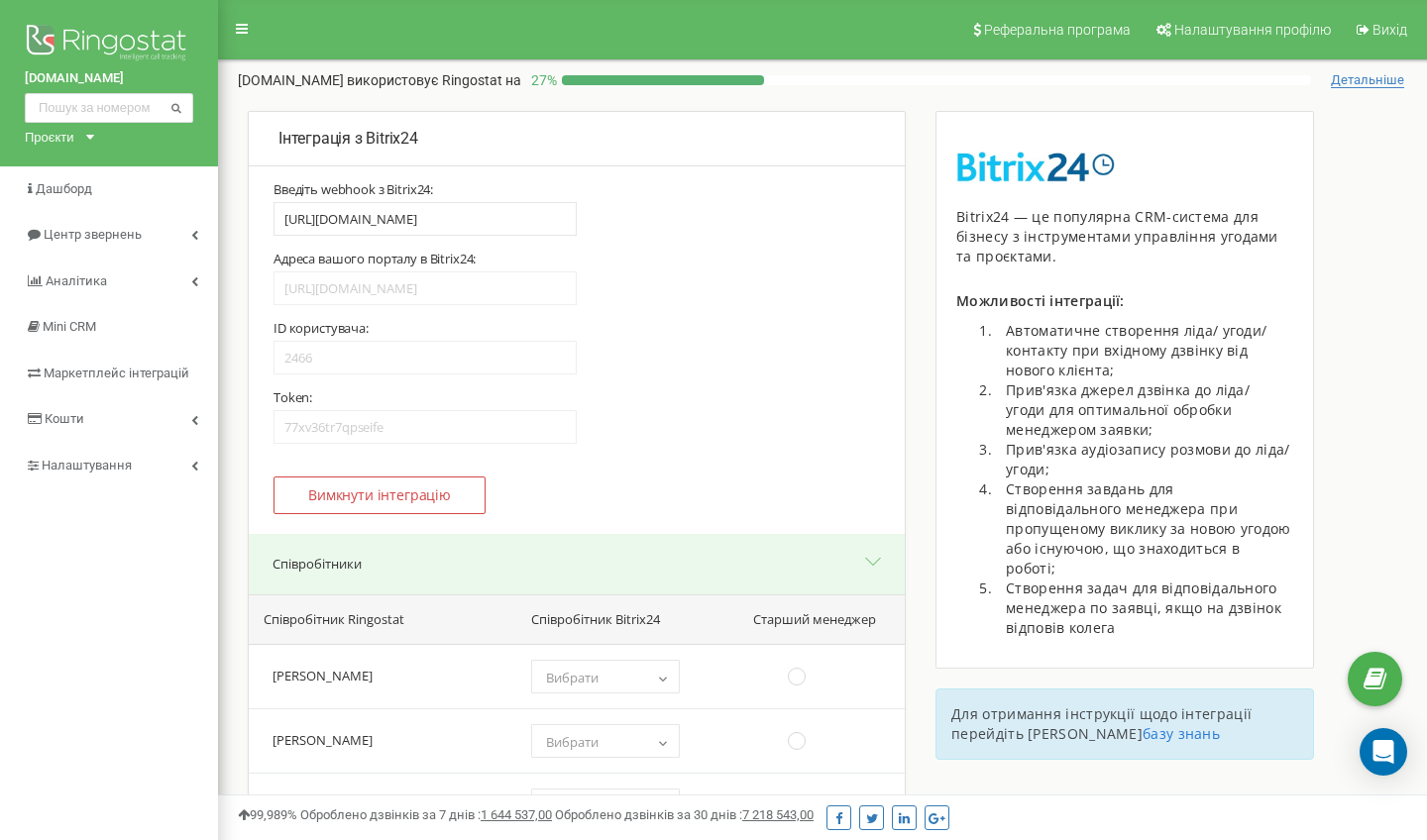 click on "Співробітники" at bounding box center (577, 564) 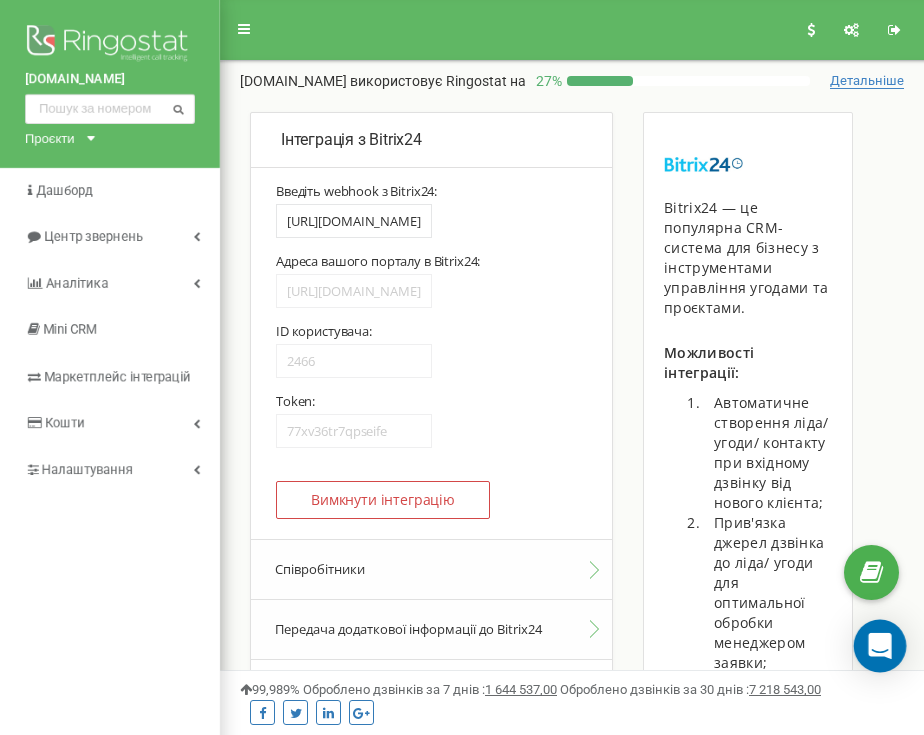 click 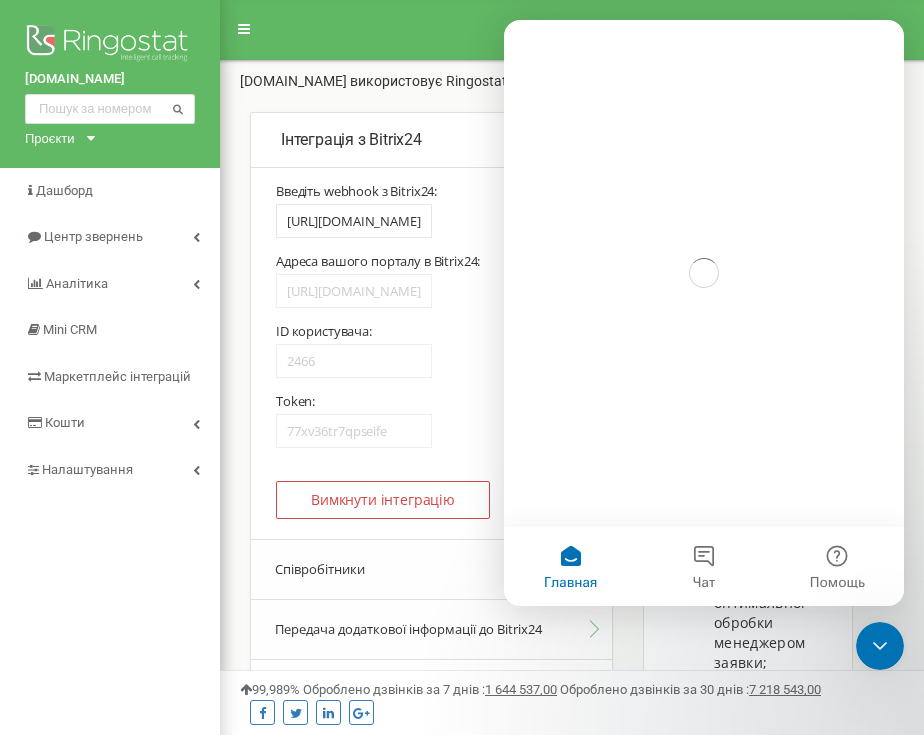 scroll, scrollTop: 0, scrollLeft: 0, axis: both 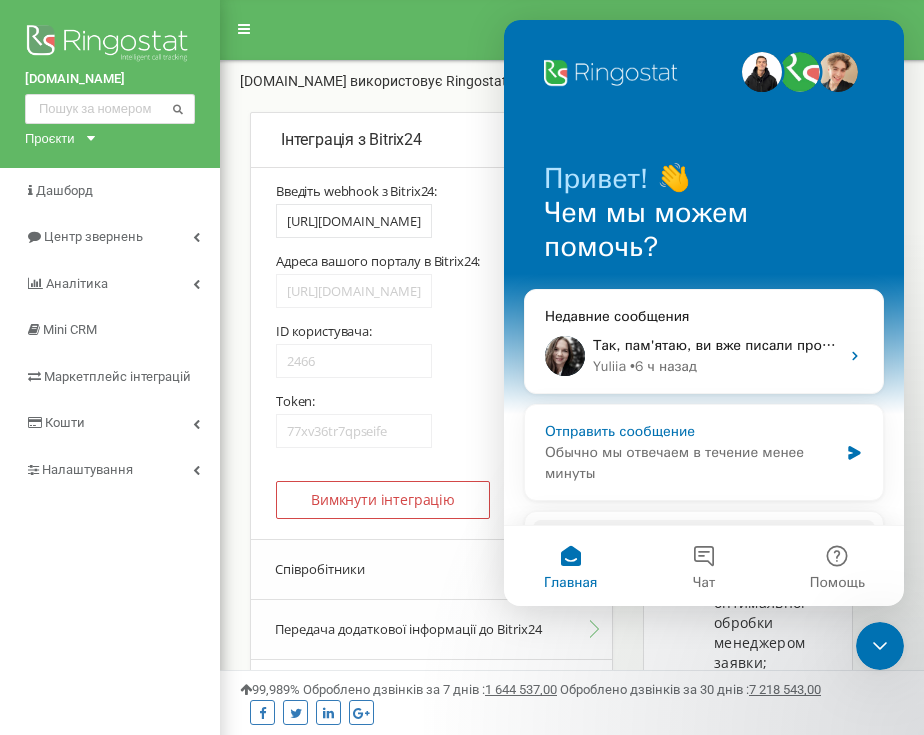 click on "Обычно мы отвечаем в течение менее минуты" at bounding box center (691, 463) 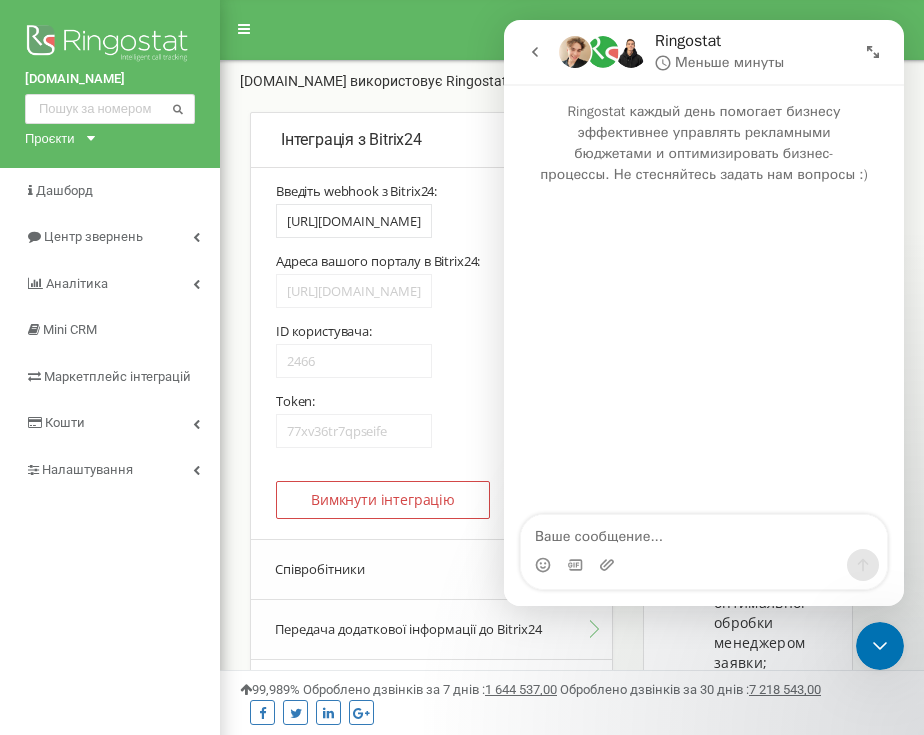 click at bounding box center (704, 532) 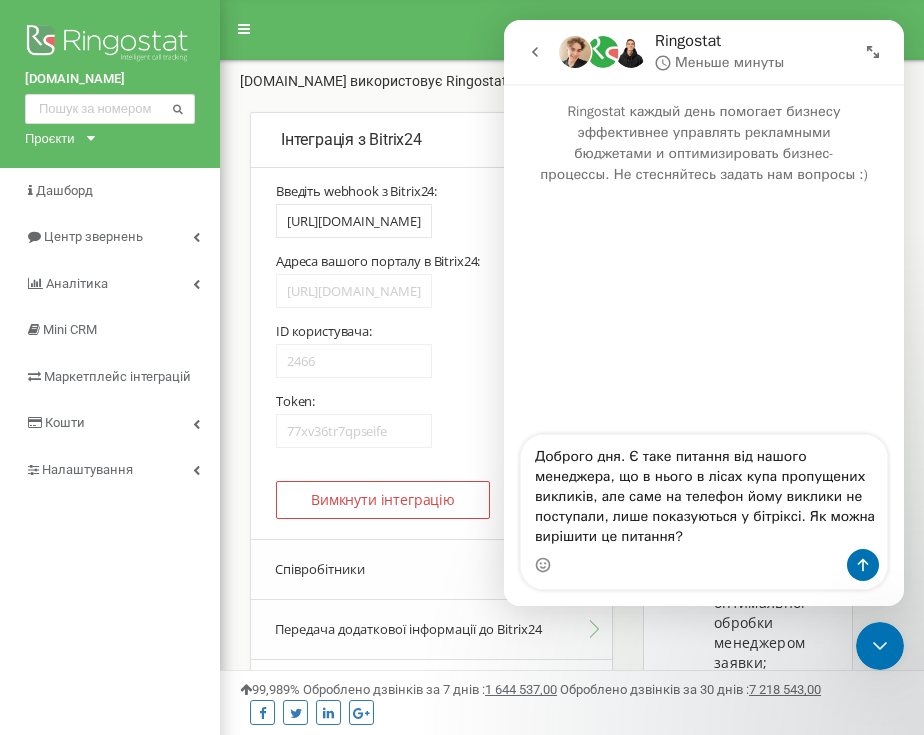 click on "Доброго дня. Є таке питання від нашого менеджера, що в нього в лісах купа пропущених викликів, але саме на телефон йому виклики не поступали, лише показуються у бітріксі. Як можна вирішити це питання?" at bounding box center (704, 492) 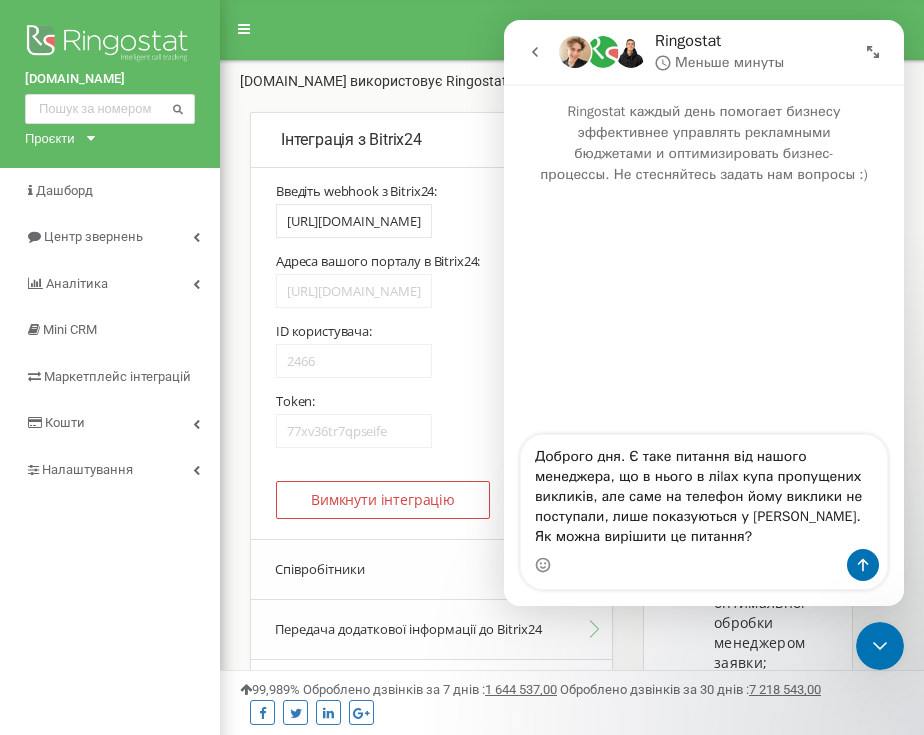 type on "Доброго дня. Є таке питання від нашого менеджера, що в нього в ліlах купа пропущених викликів, але саме на телефон йому виклики не поступали, лише показуються у бітріксі. Як можна вирішити це питання?" 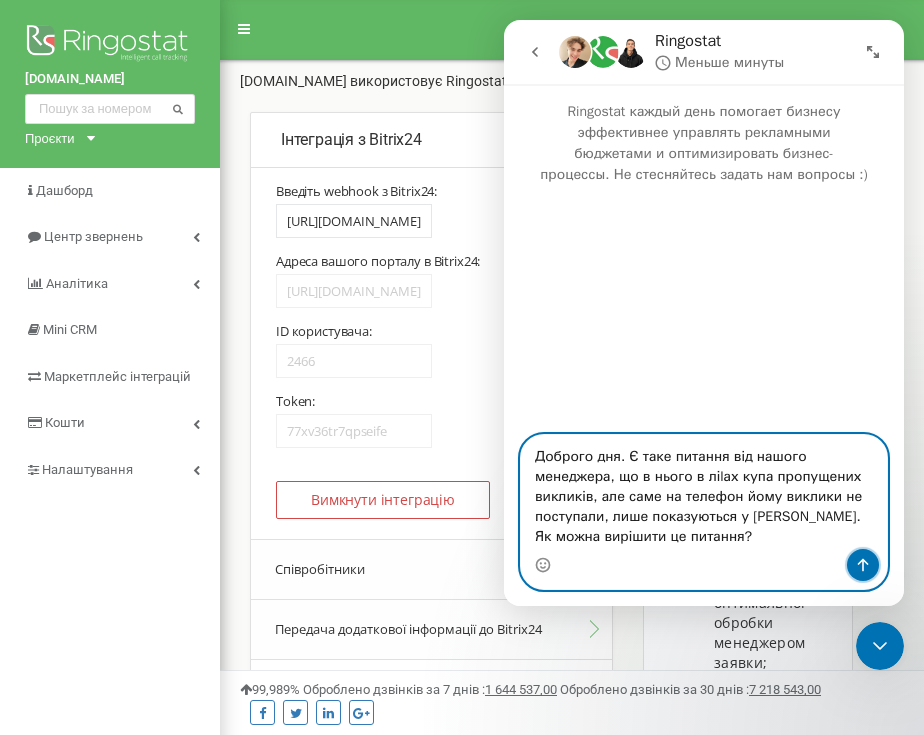 click at bounding box center [863, 565] 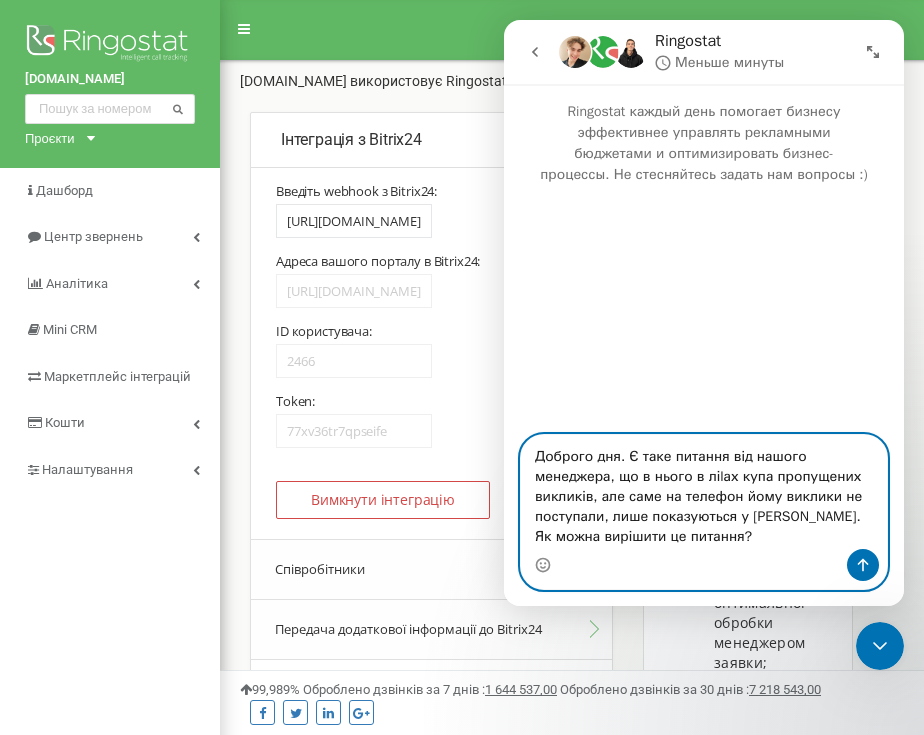 type 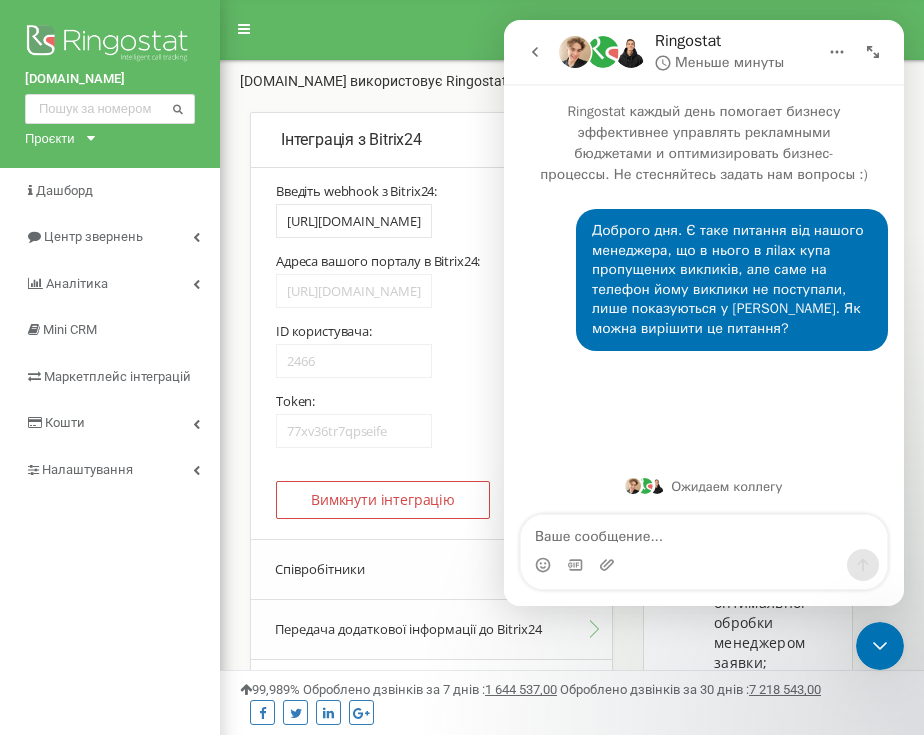 click 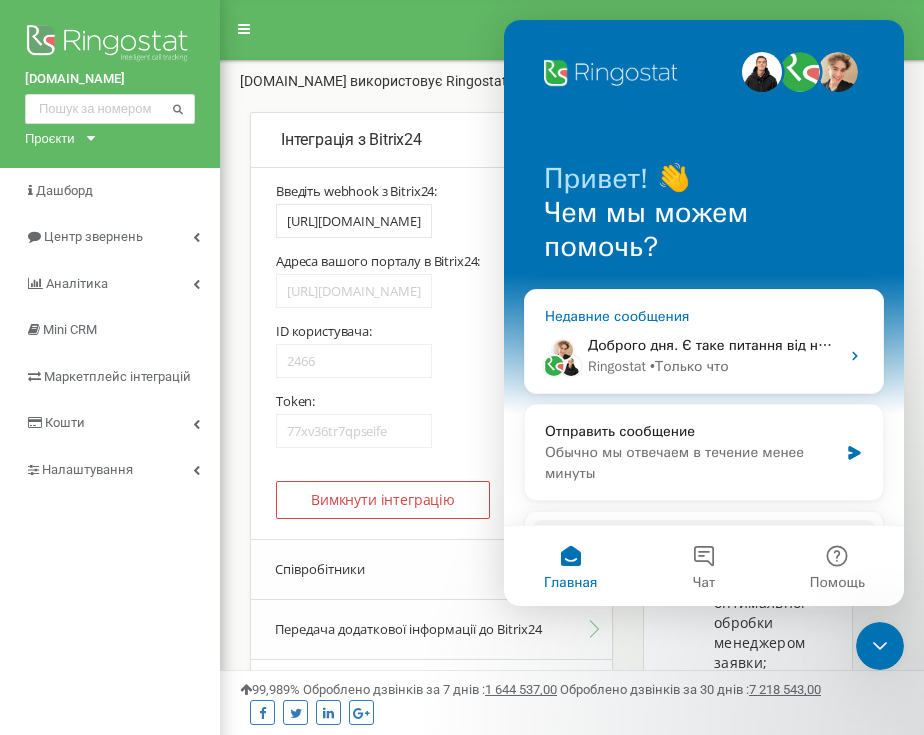 click on "Ringostat" at bounding box center (617, 366) 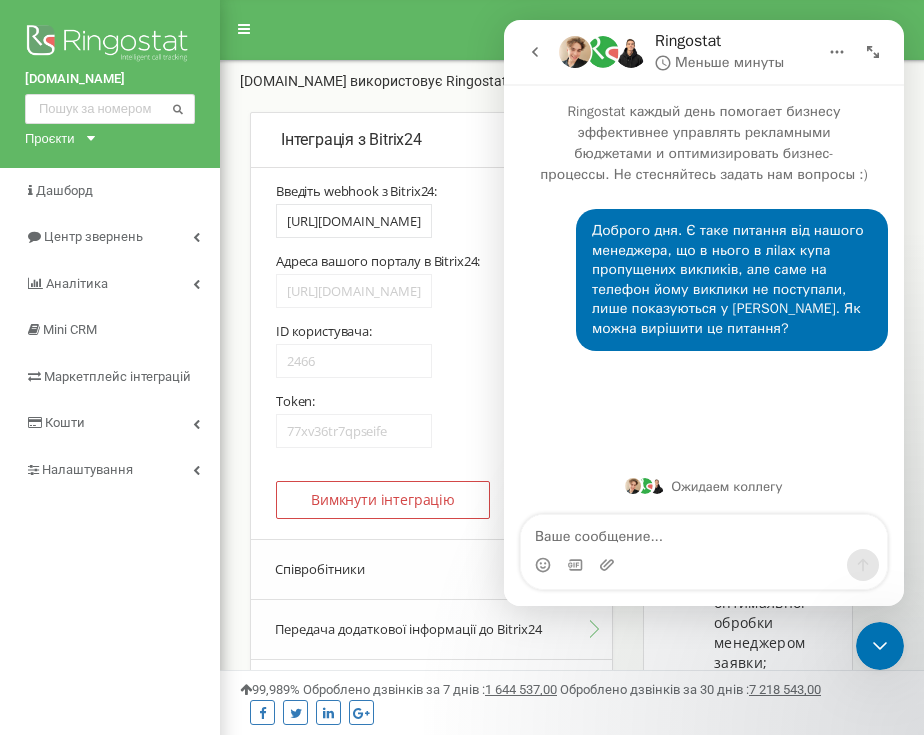 scroll, scrollTop: 0, scrollLeft: 0, axis: both 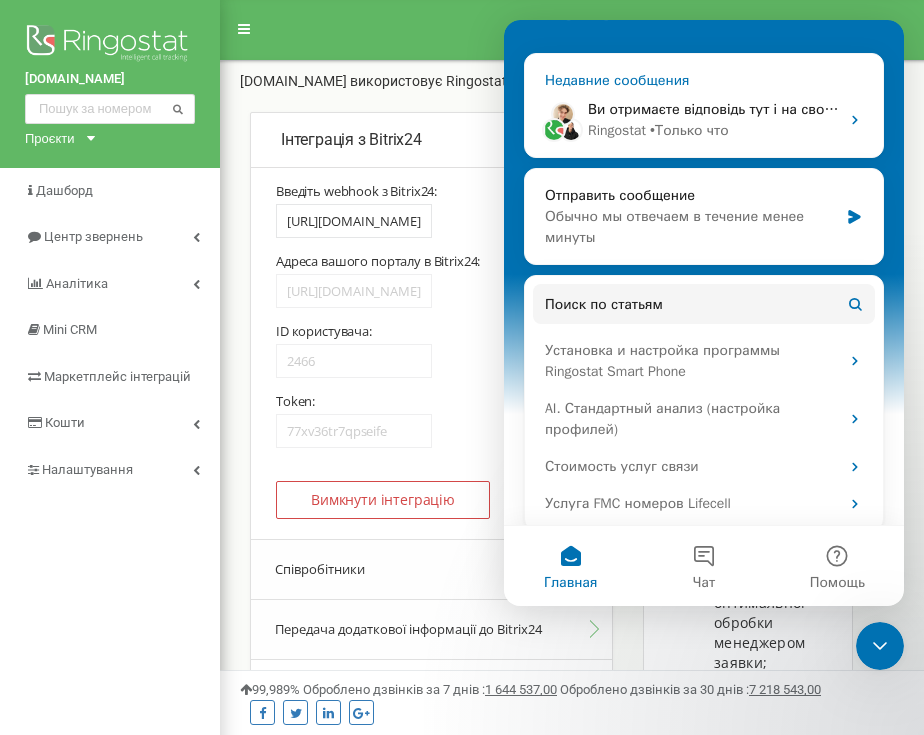 click on "Ви отримаєте відповідь тут і на свою ел. пошту: ✉️ admin@dom-market.com Звичайний час відповіді 🕒 до 1 хвилини Ringostat •  Только что" at bounding box center [704, 120] 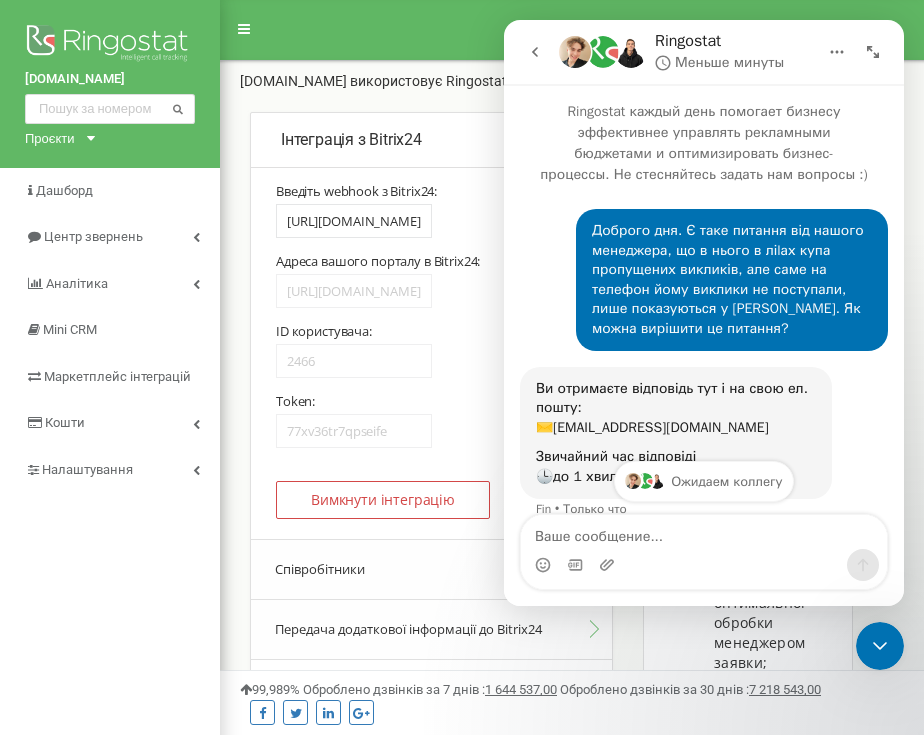 scroll, scrollTop: 0, scrollLeft: 0, axis: both 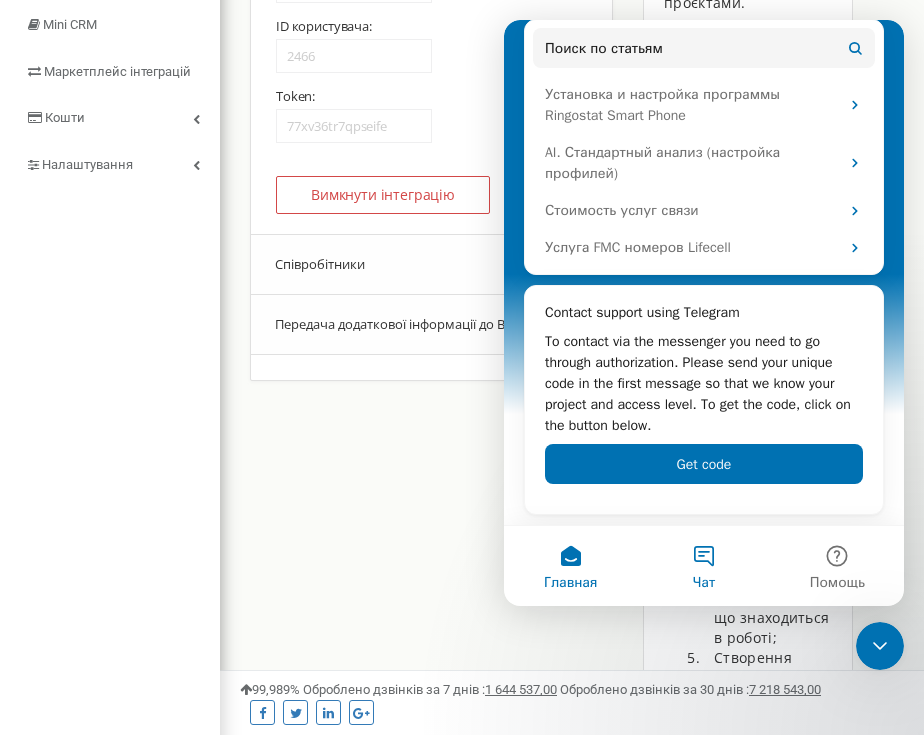 click on "Чат" at bounding box center [703, 566] 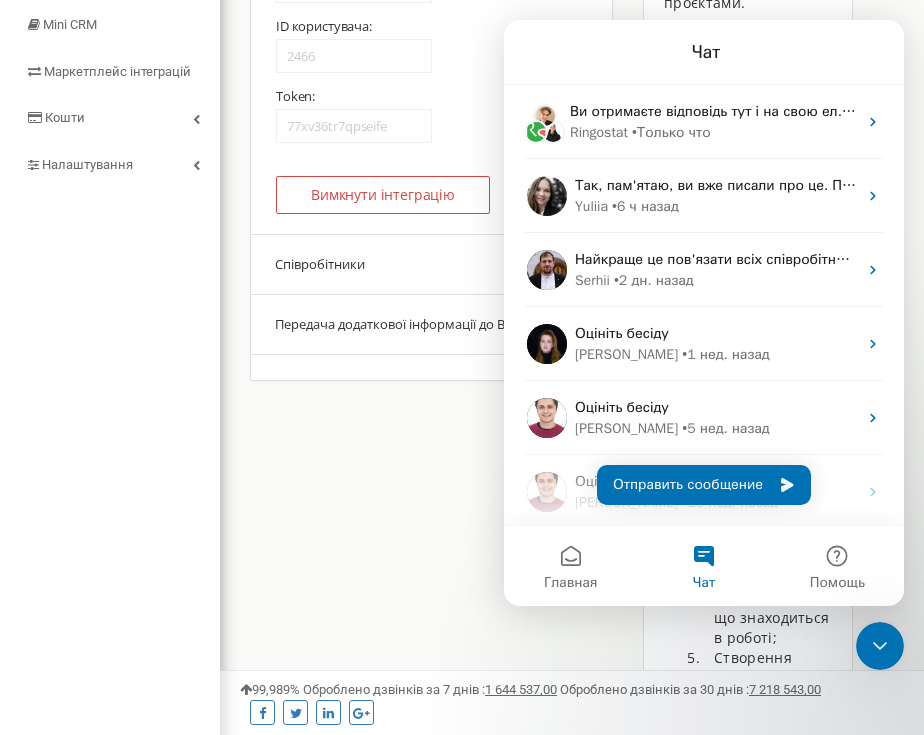 click on "Інтеграція з Bitrix24
Для активації інтеграції з Bitrix24:
4" at bounding box center (572, 398) 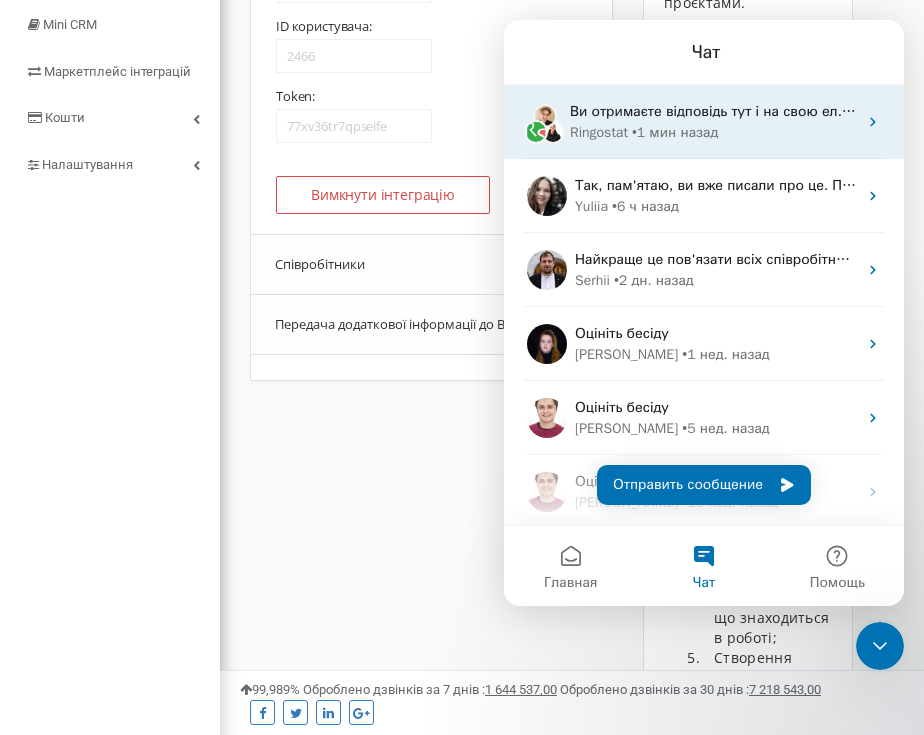 click on "Ringostat •  1 мин назад" at bounding box center [713, 132] 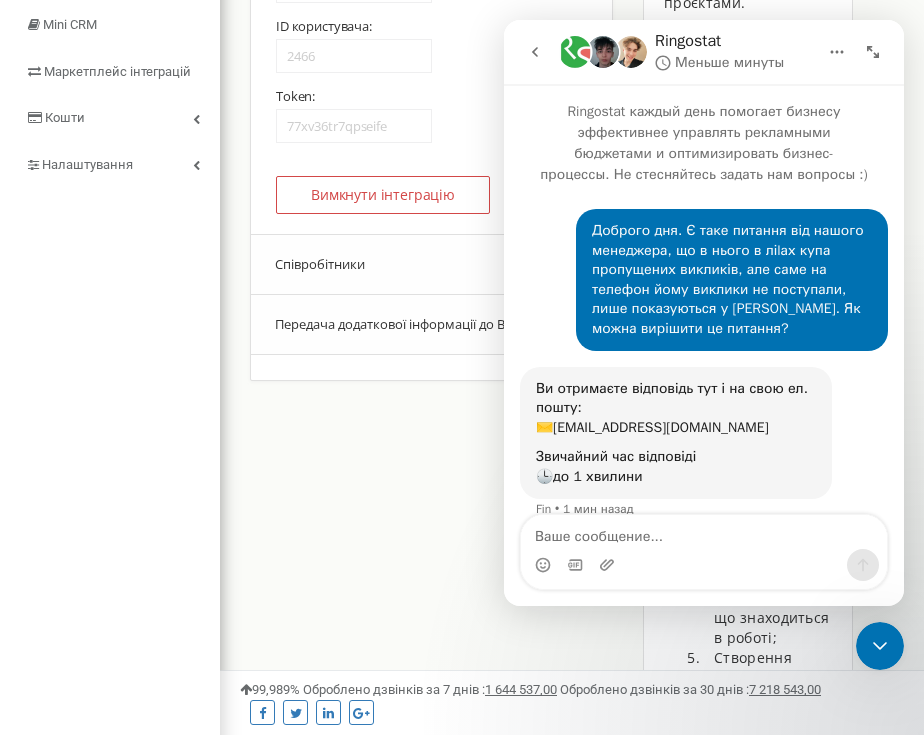 scroll, scrollTop: 104, scrollLeft: 0, axis: vertical 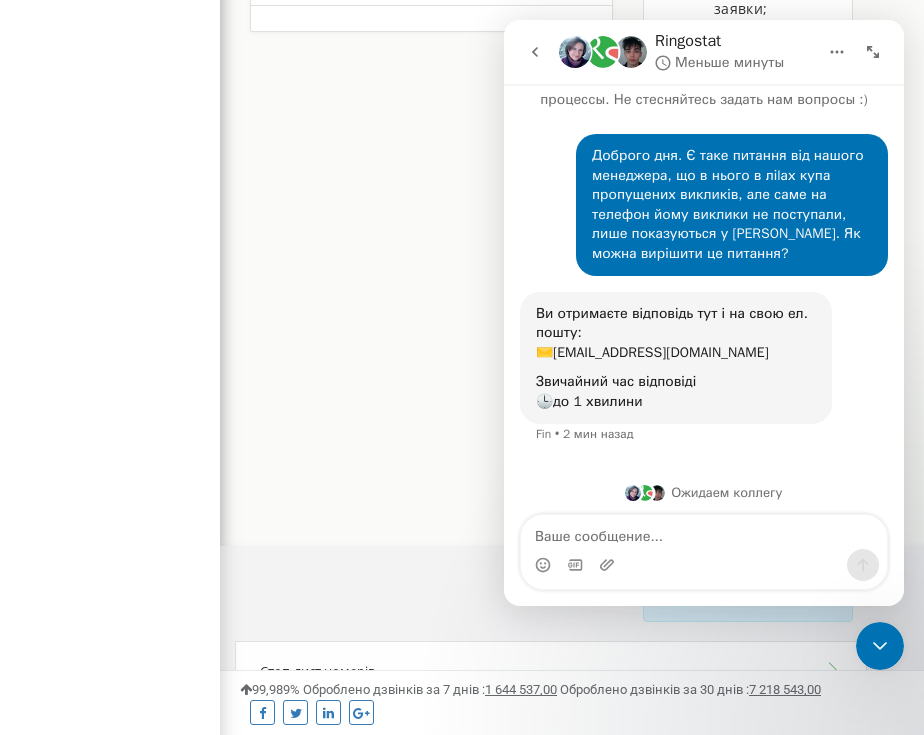 click at bounding box center (535, 52) 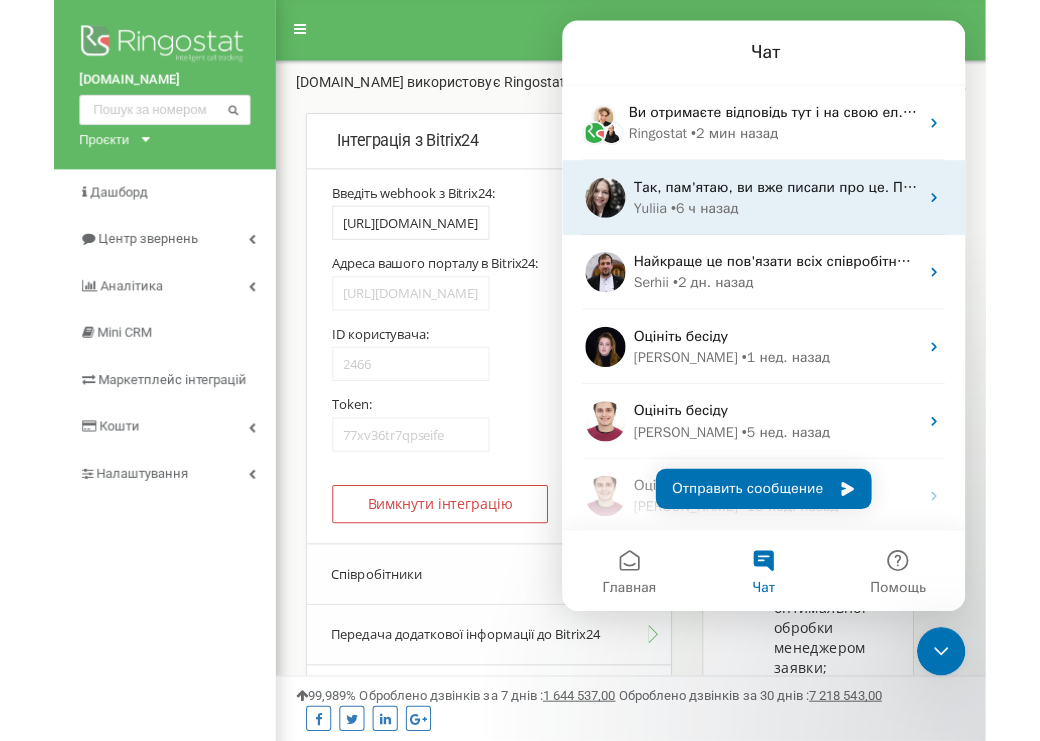 scroll, scrollTop: 0, scrollLeft: 0, axis: both 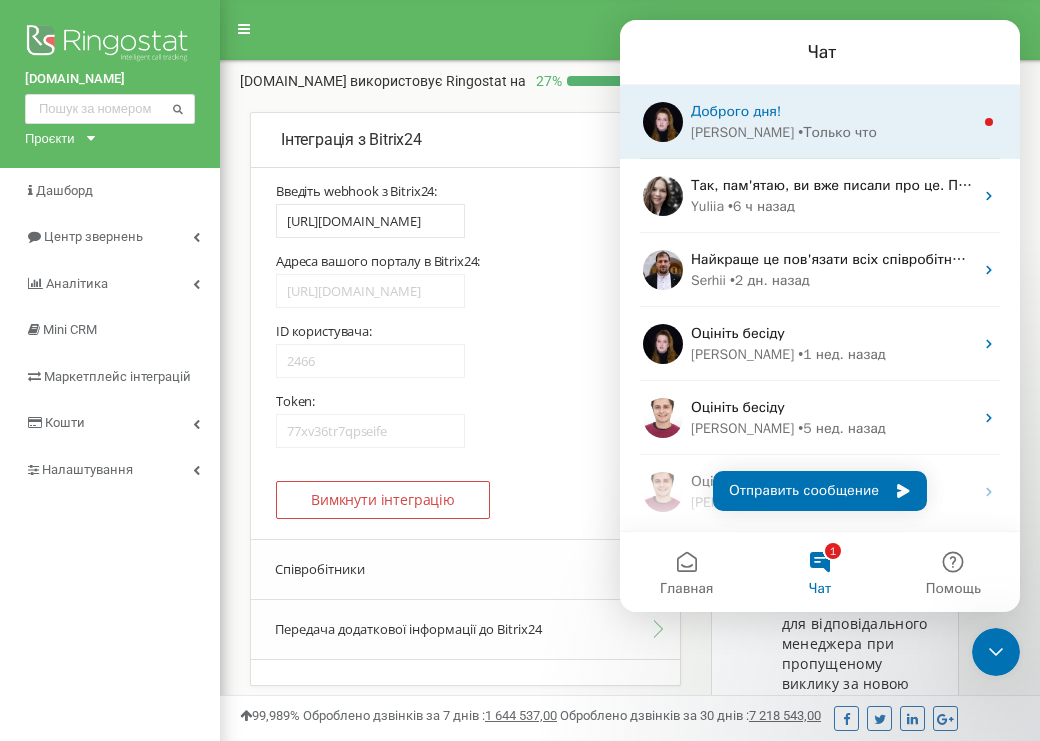 click on "Доброго дня!" at bounding box center (832, 111) 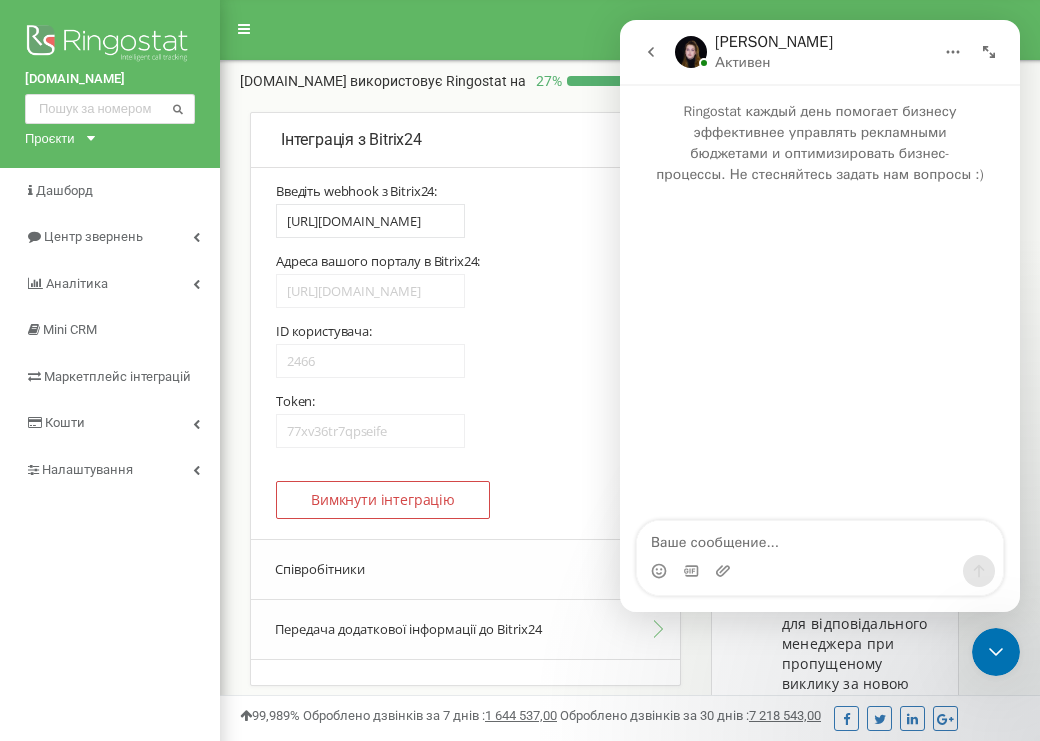 scroll, scrollTop: 232, scrollLeft: 0, axis: vertical 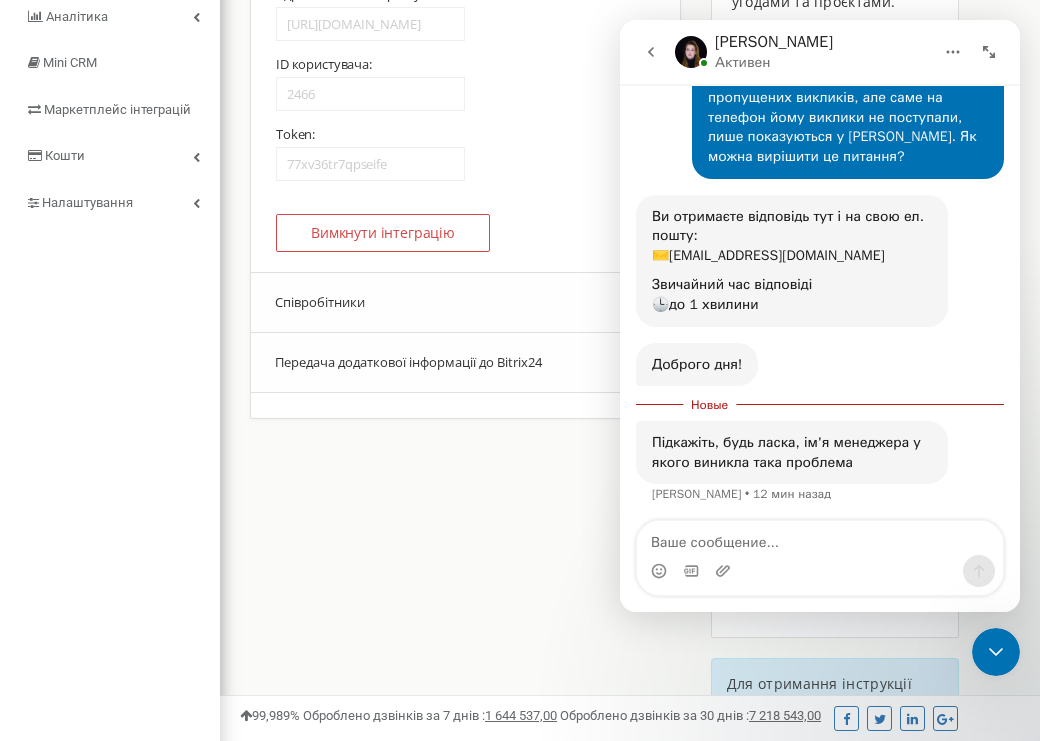 click at bounding box center (691, 571) 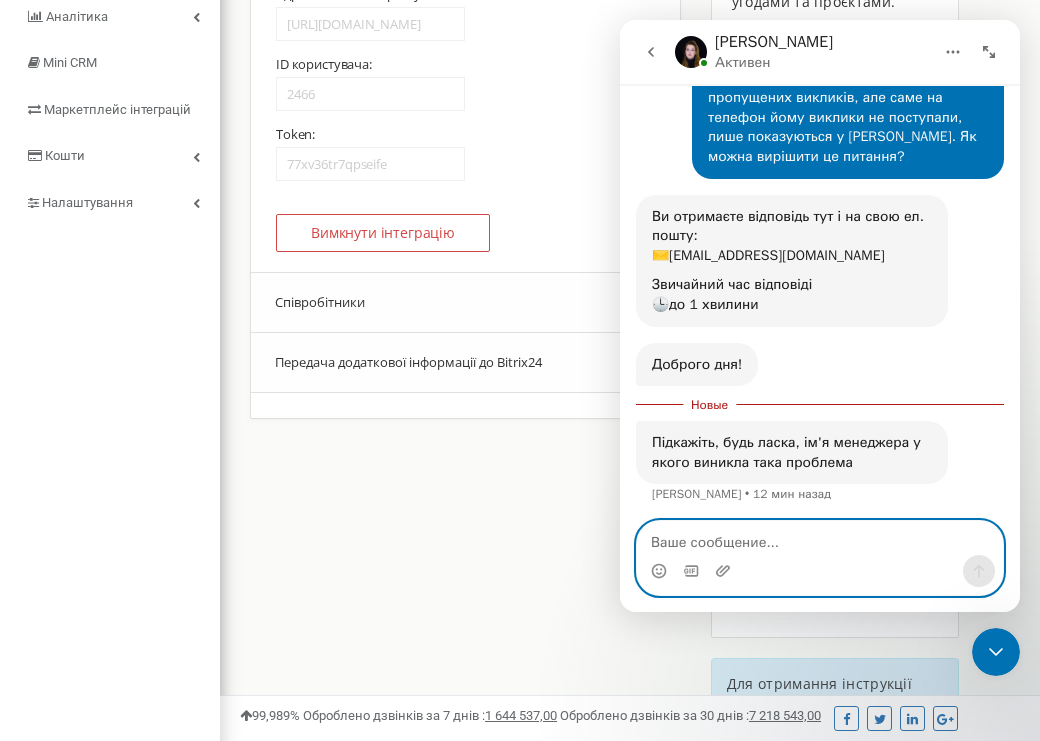 click at bounding box center [820, 538] 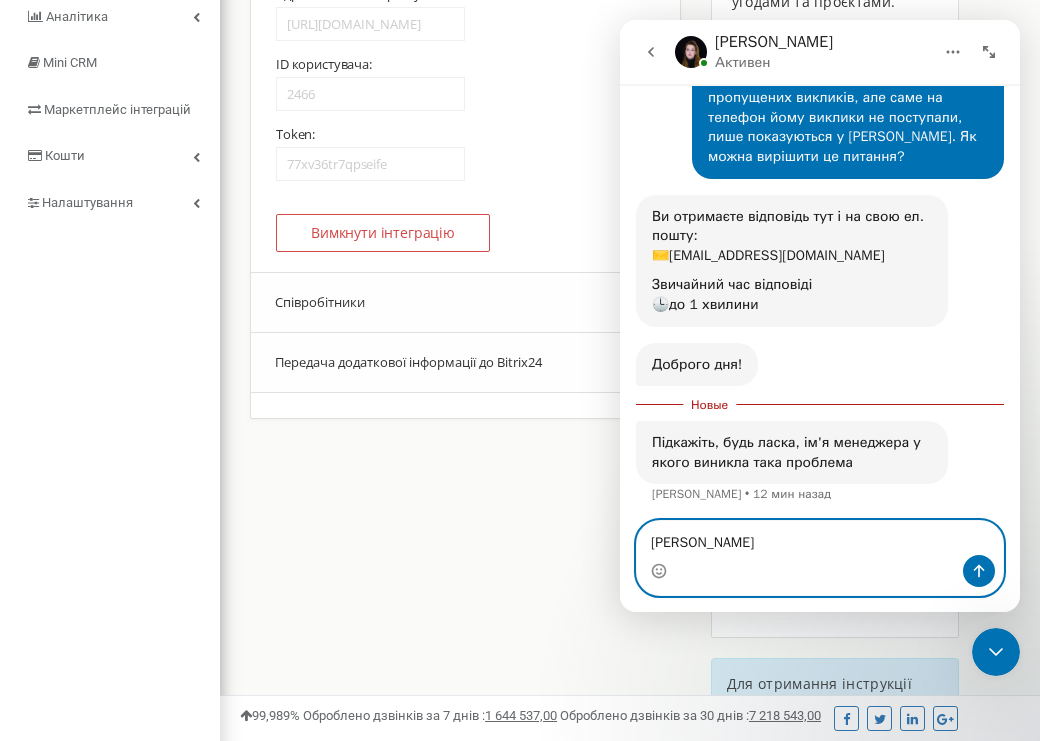 type 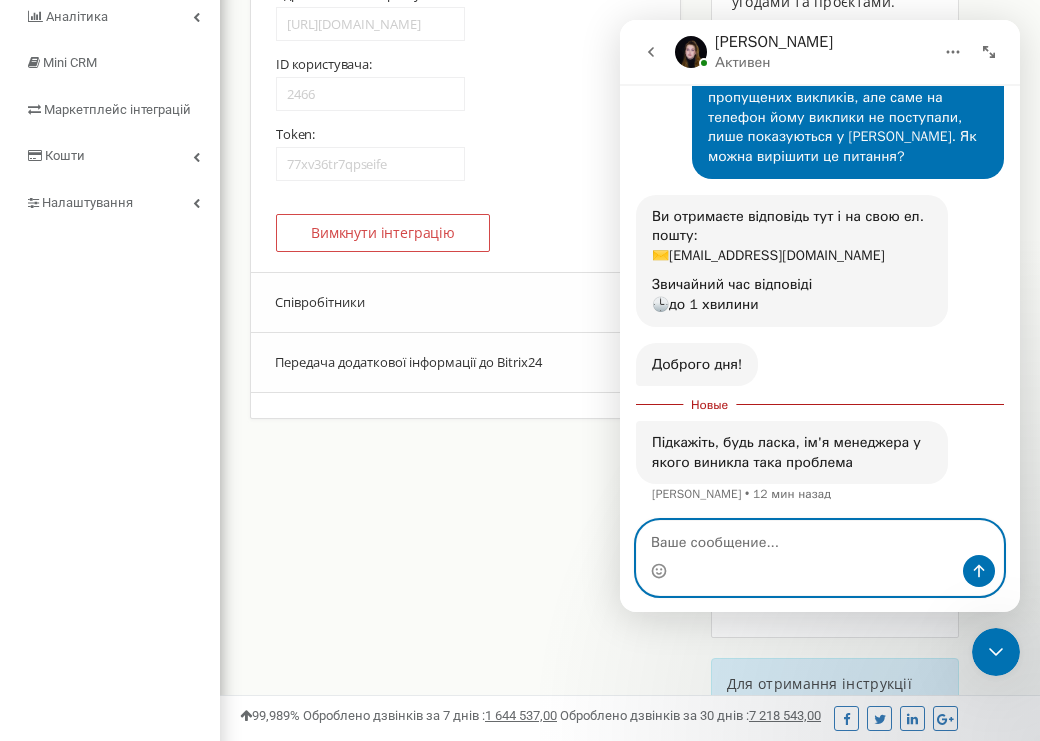 scroll, scrollTop: 195, scrollLeft: 0, axis: vertical 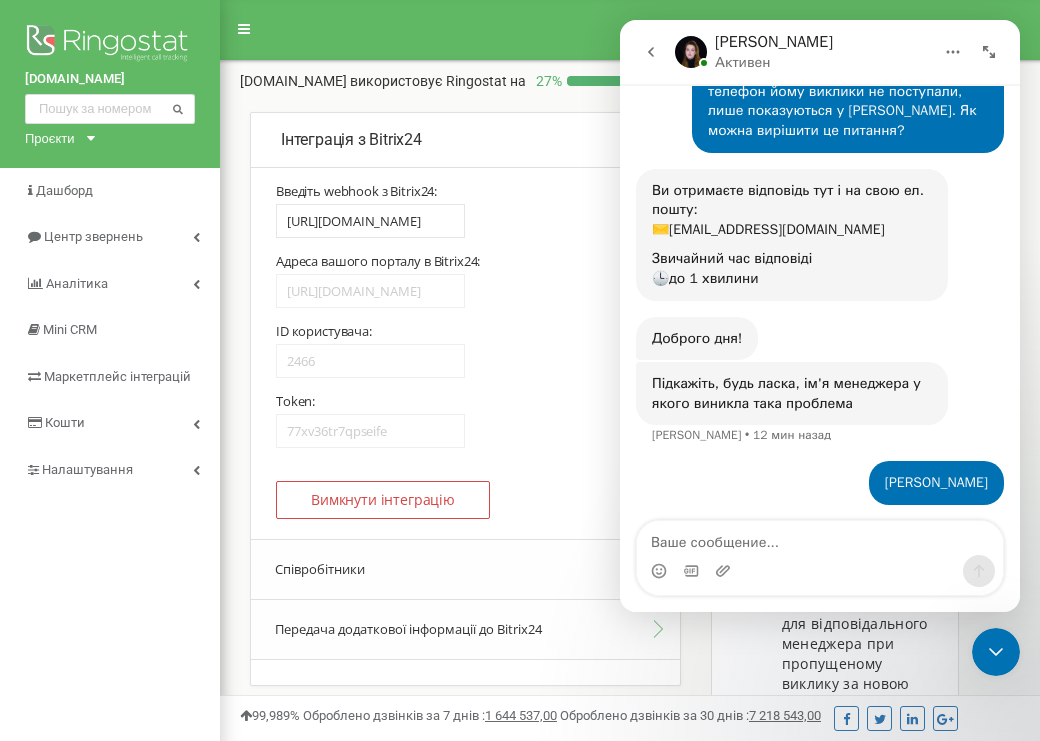 click 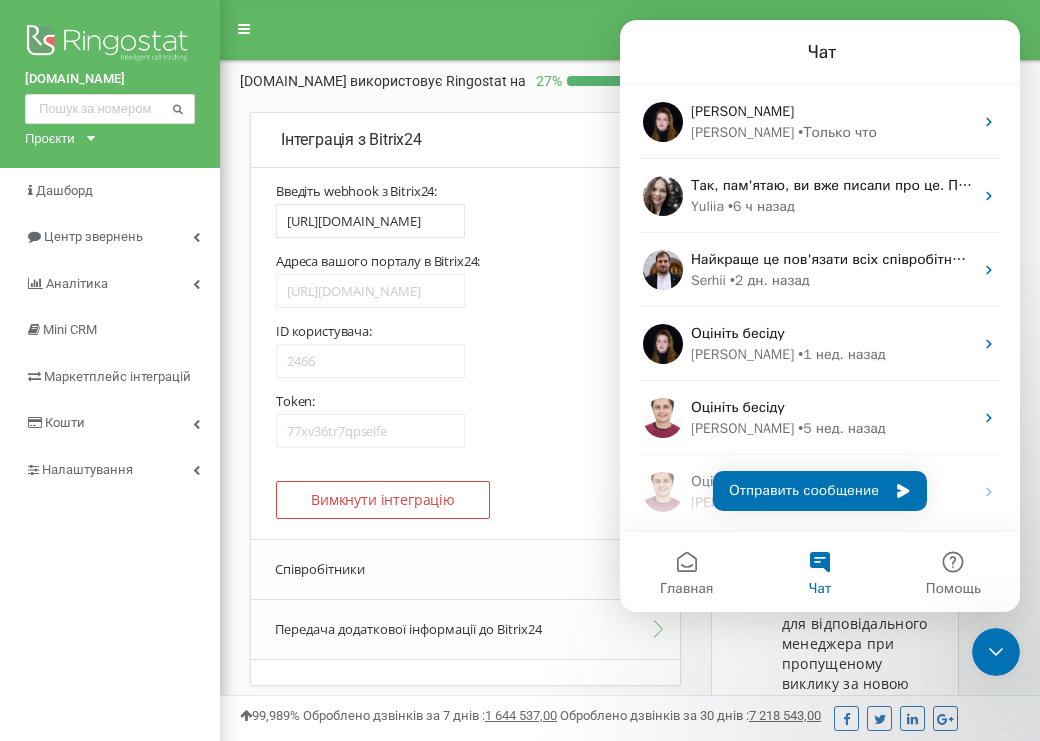 scroll, scrollTop: 0, scrollLeft: 0, axis: both 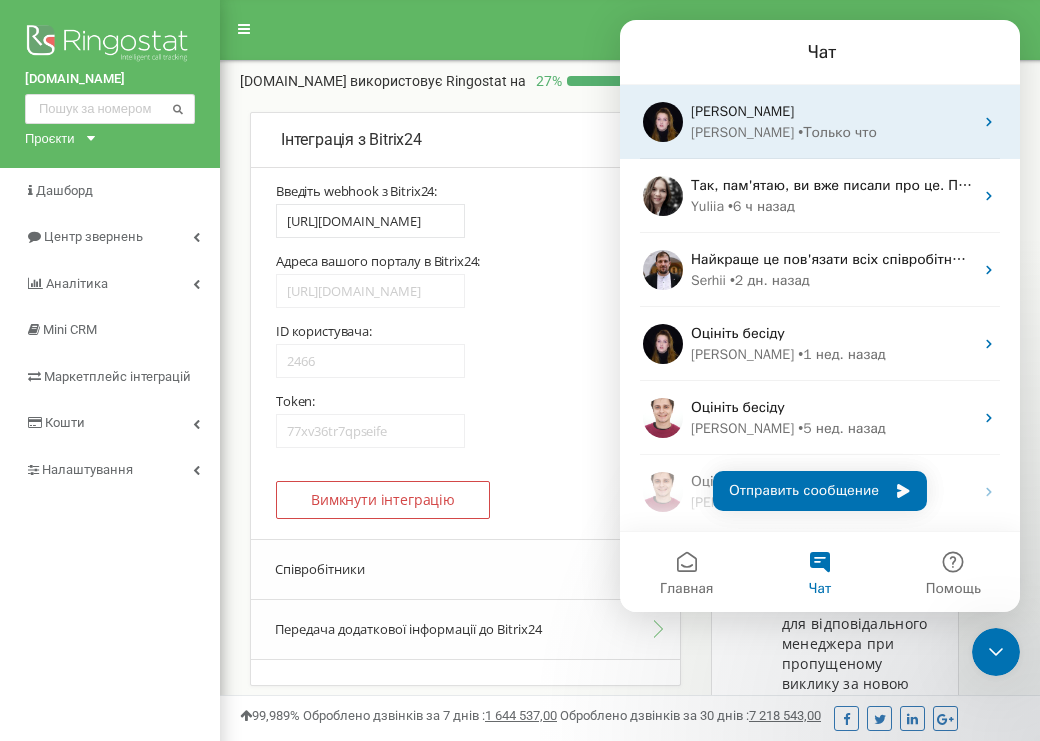 click on "[PERSON_NAME]" at bounding box center (742, 111) 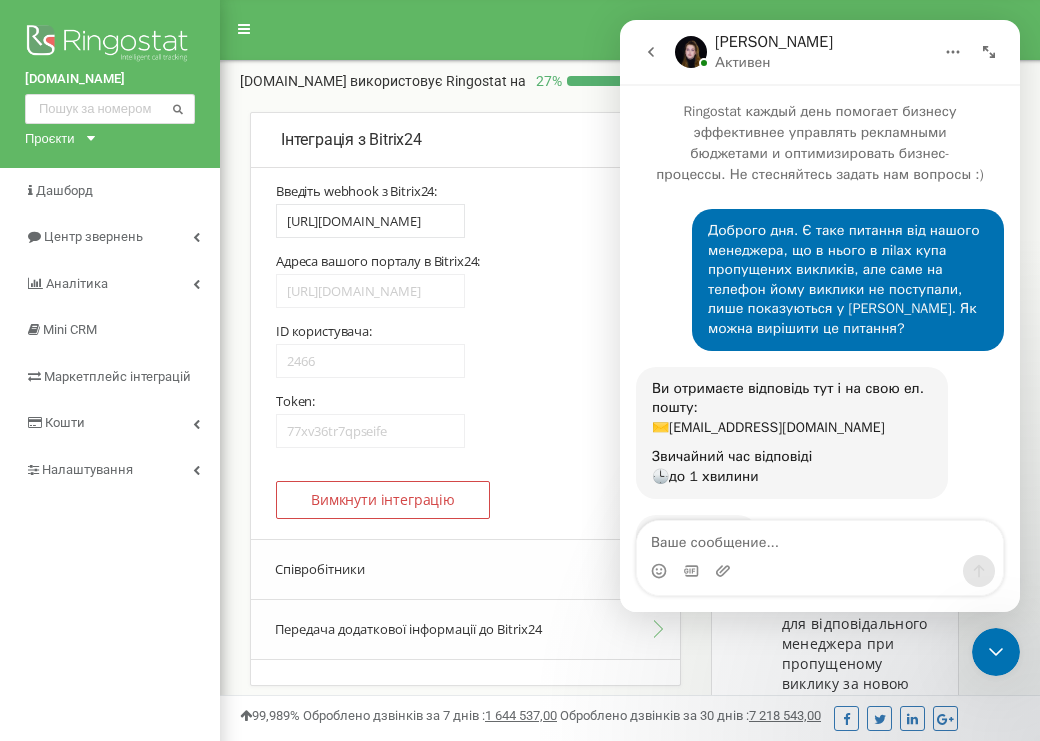 scroll, scrollTop: 0, scrollLeft: 0, axis: both 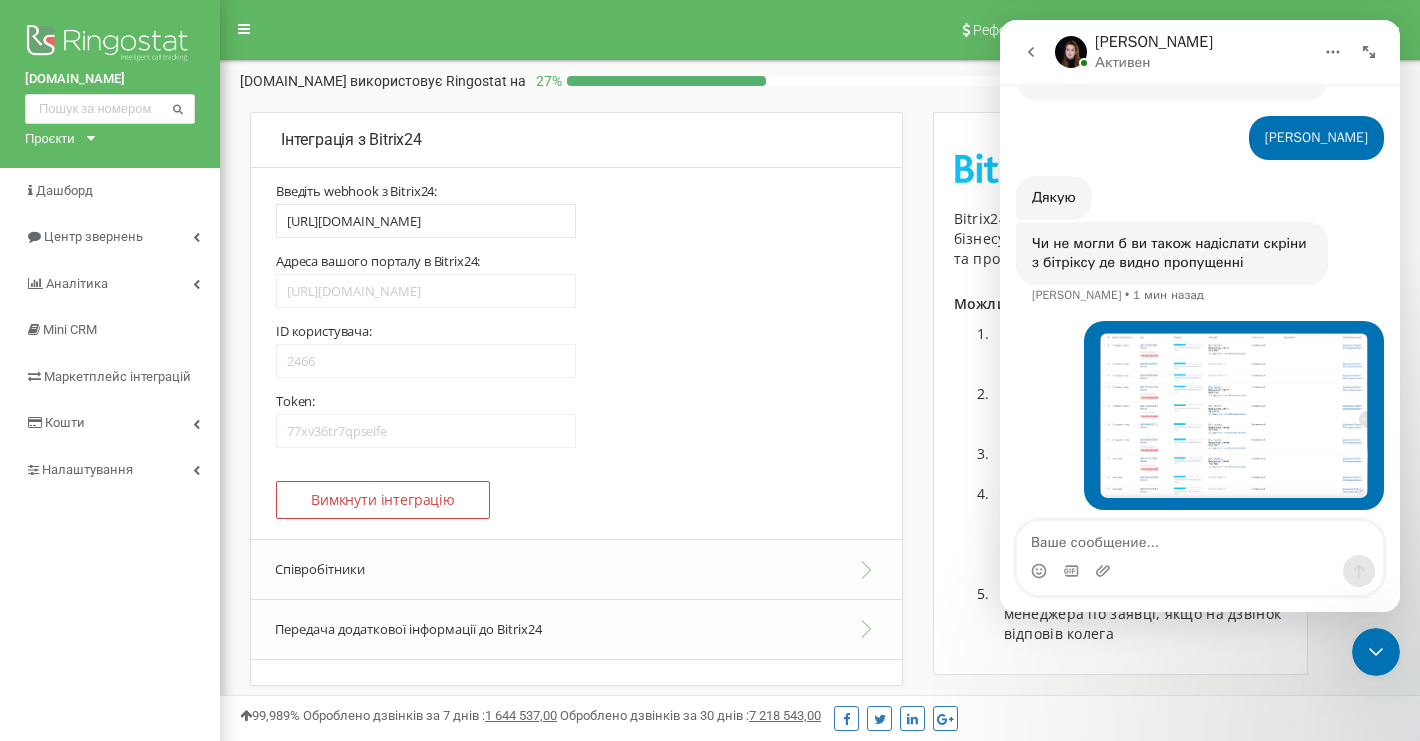 click at bounding box center [1234, 415] 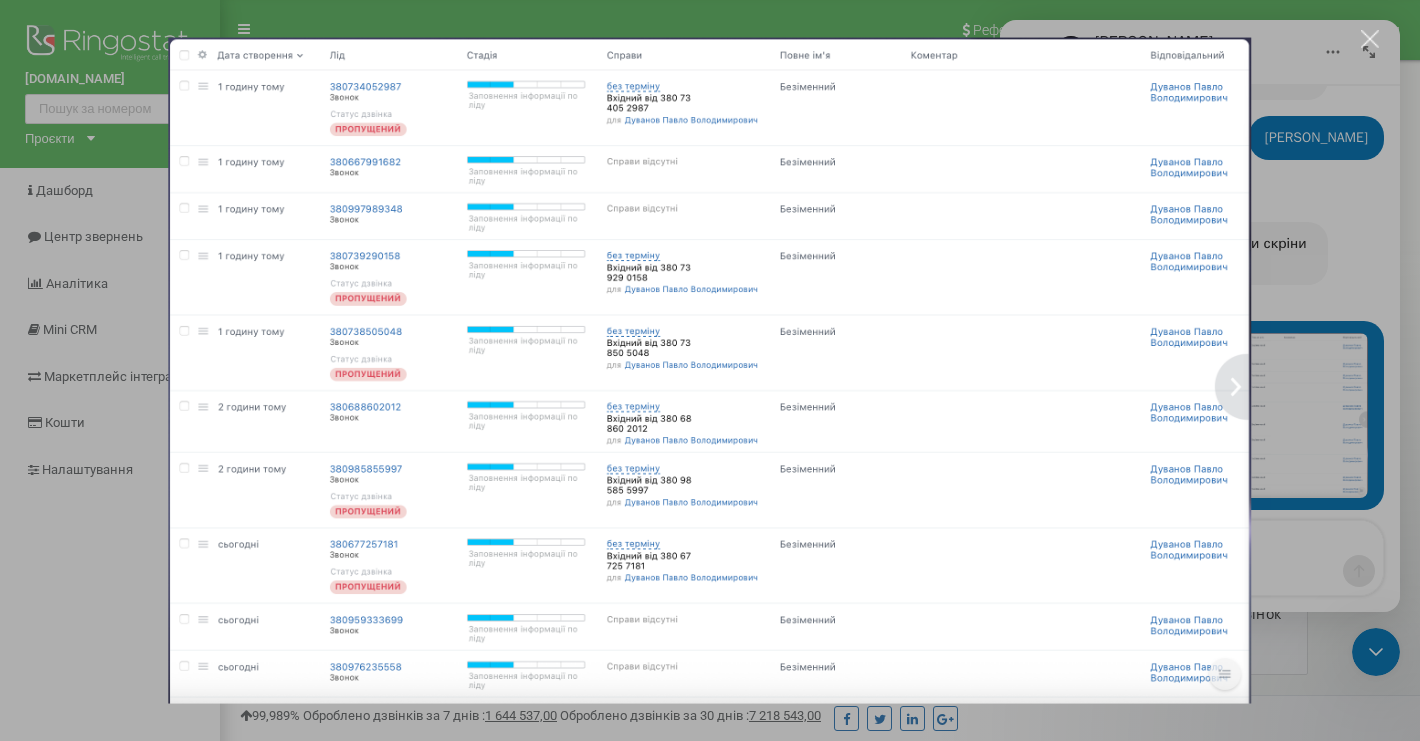 scroll, scrollTop: 0, scrollLeft: 0, axis: both 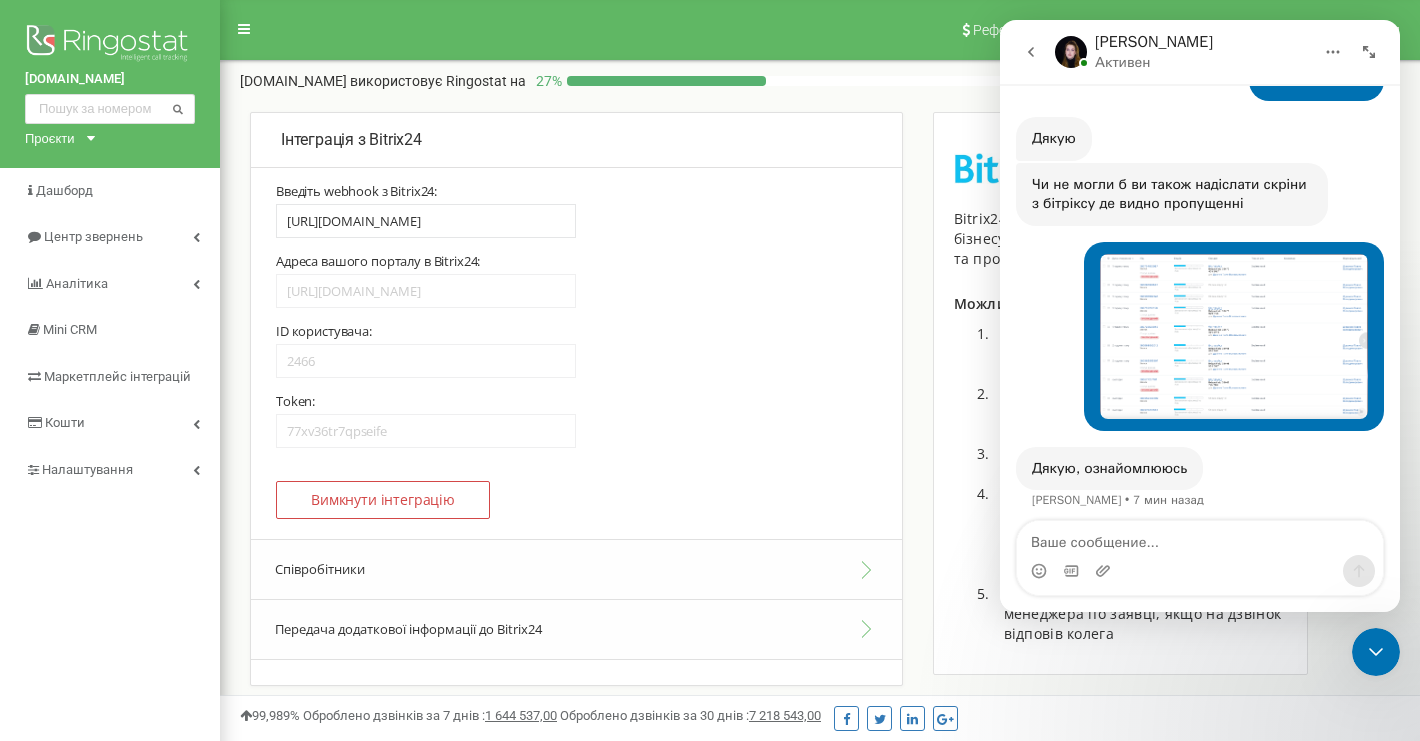 click at bounding box center (1031, 52) 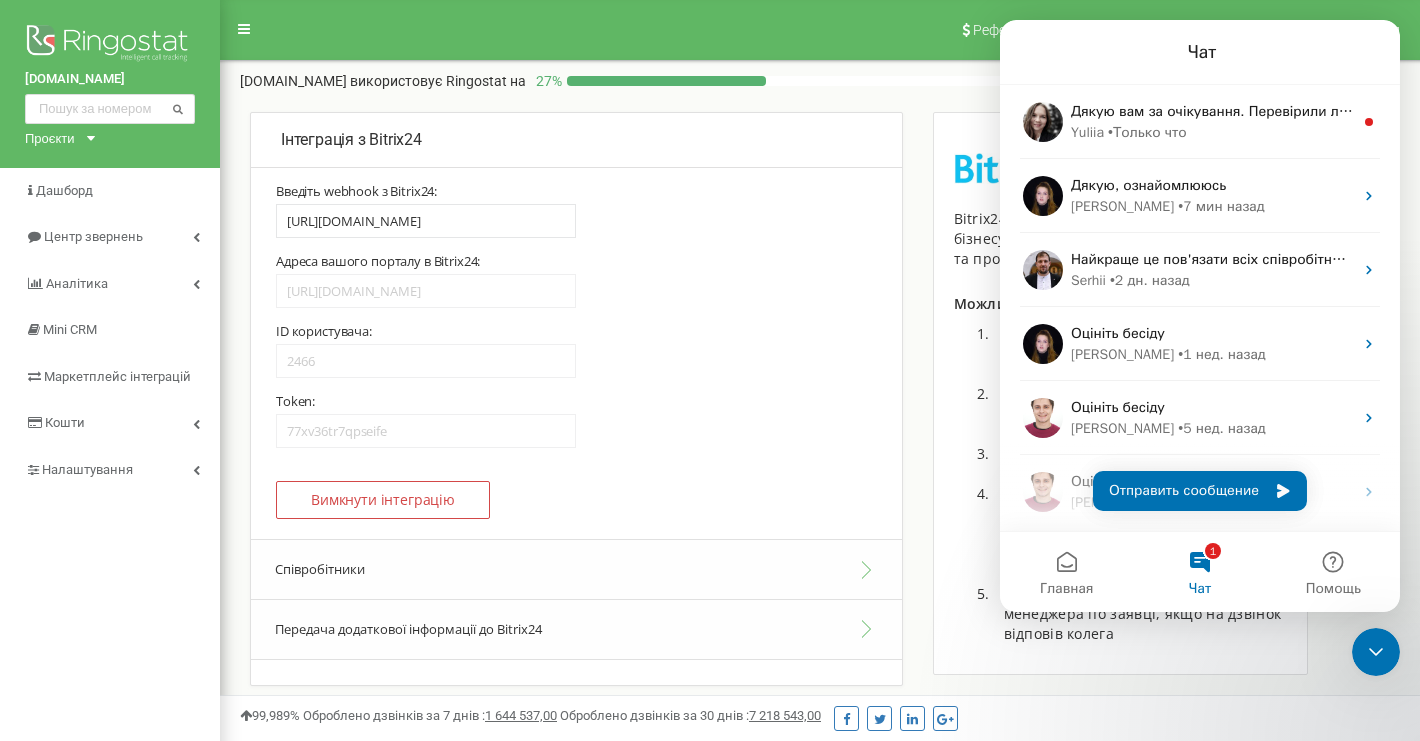 scroll, scrollTop: 0, scrollLeft: 0, axis: both 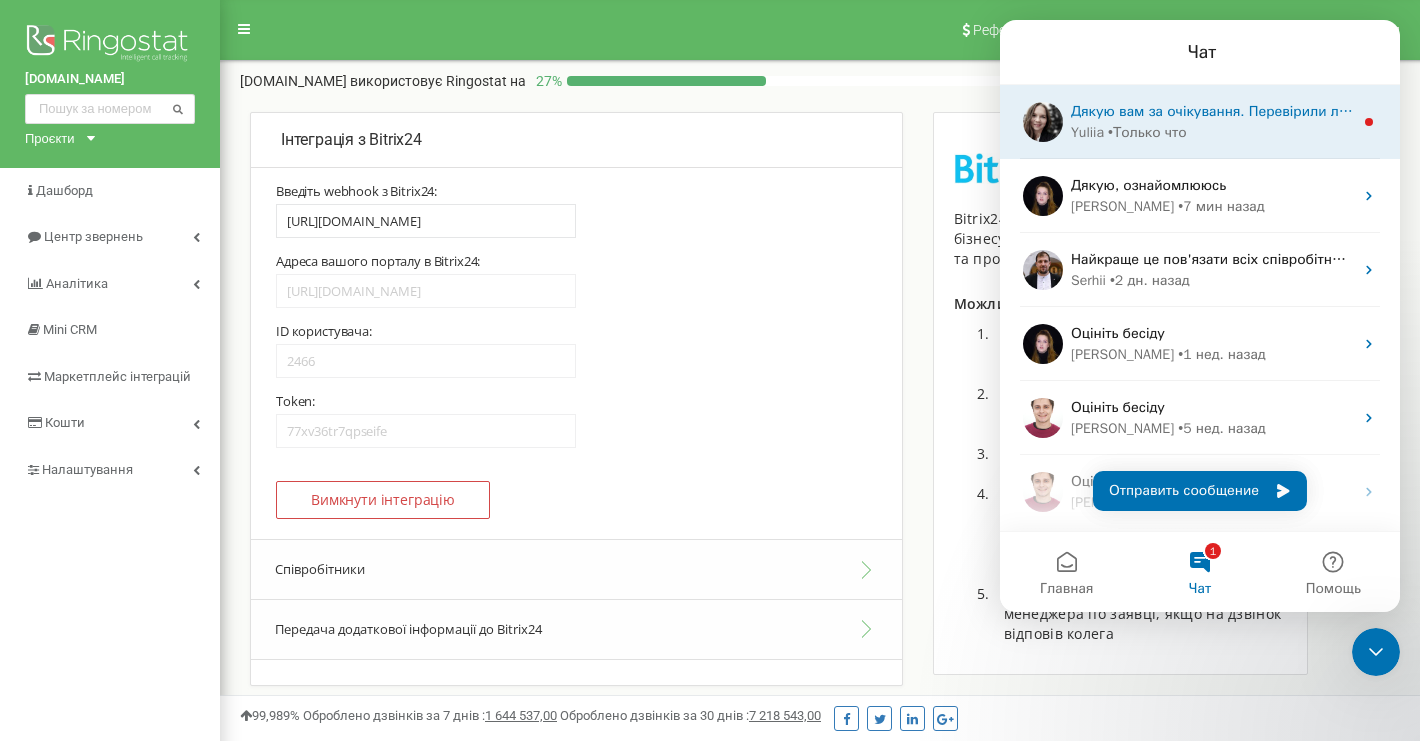 click on "Дякую вам за очікування. Перевірили логи дзвінка з номеру +380977742660 09.07.25. 1) Початок дзвінка та пошук ліда Час: 13:10:24, В системі Ringostat за номером 380977742660 було знайдено відкритий лід з ID 43121   2) Завершення дзвінка Час: 13:22:48 Тривалість: 733 сек (12 хв 13 сек) Прив'язали його до відкритого ліда з ID 43121 3) Прикріплення запису. Отримали помилку  Чекатиму на зворотній зв'язок від вас Yuliia •  Только что" at bounding box center [1200, 122] 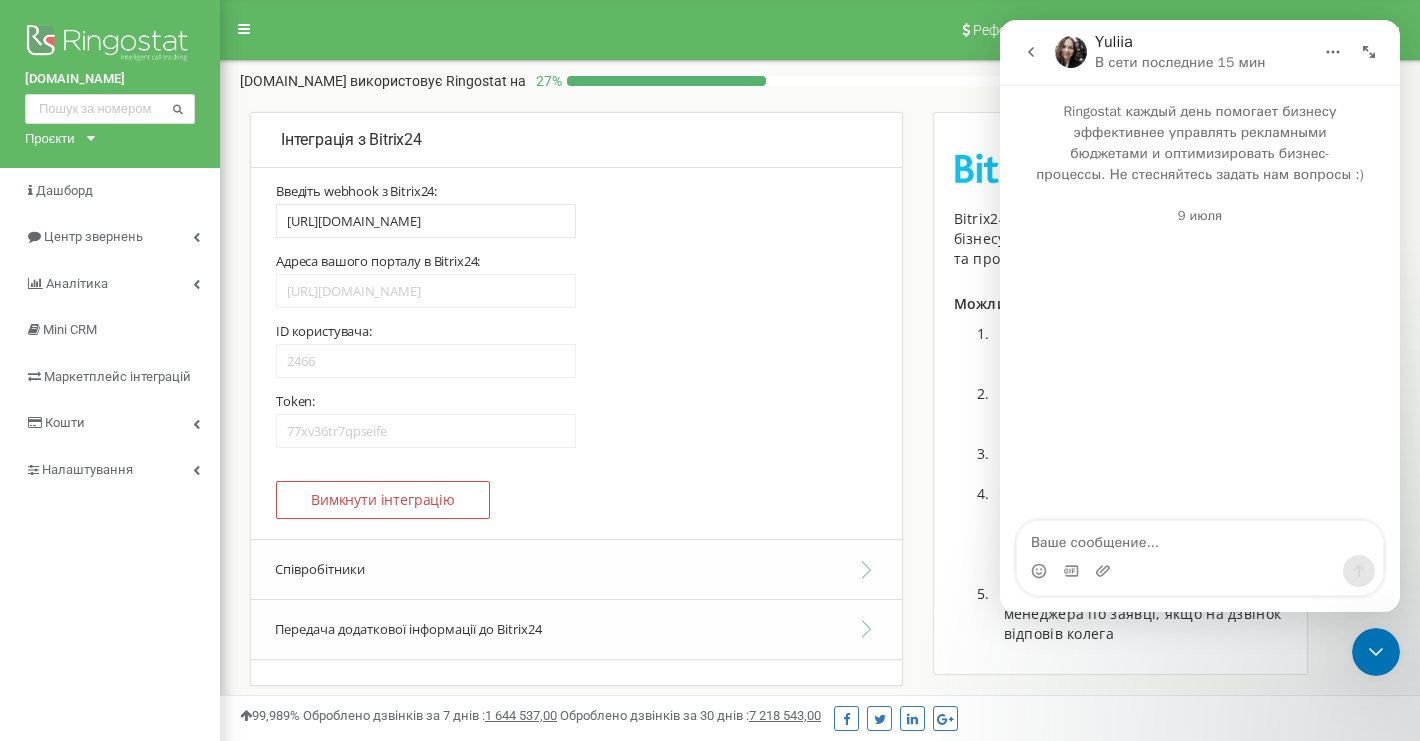 scroll, scrollTop: 185, scrollLeft: 0, axis: vertical 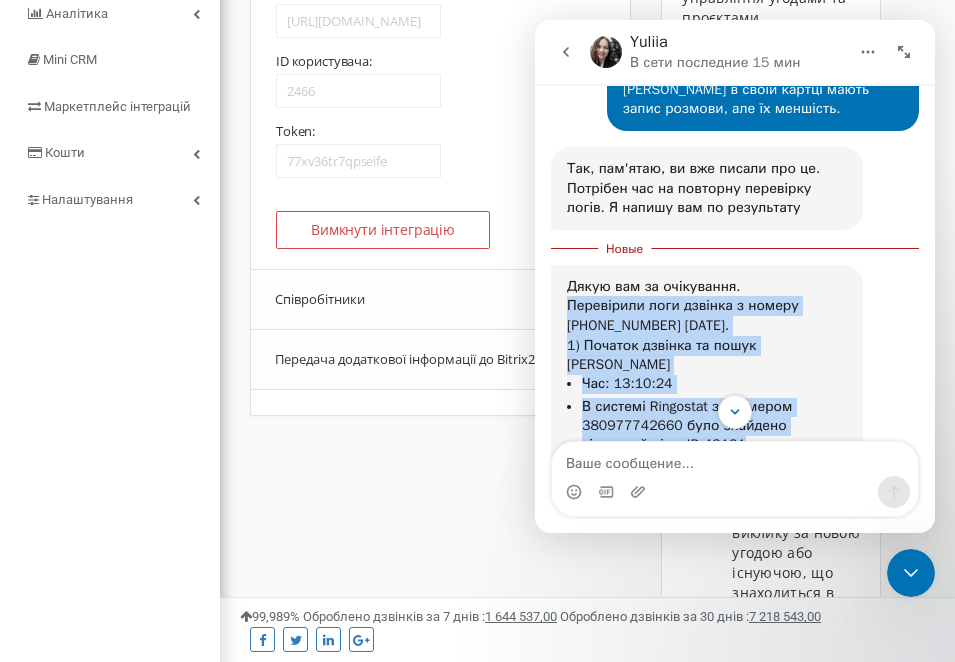 drag, startPoint x: 569, startPoint y: 268, endPoint x: 774, endPoint y: 386, distance: 236.53542 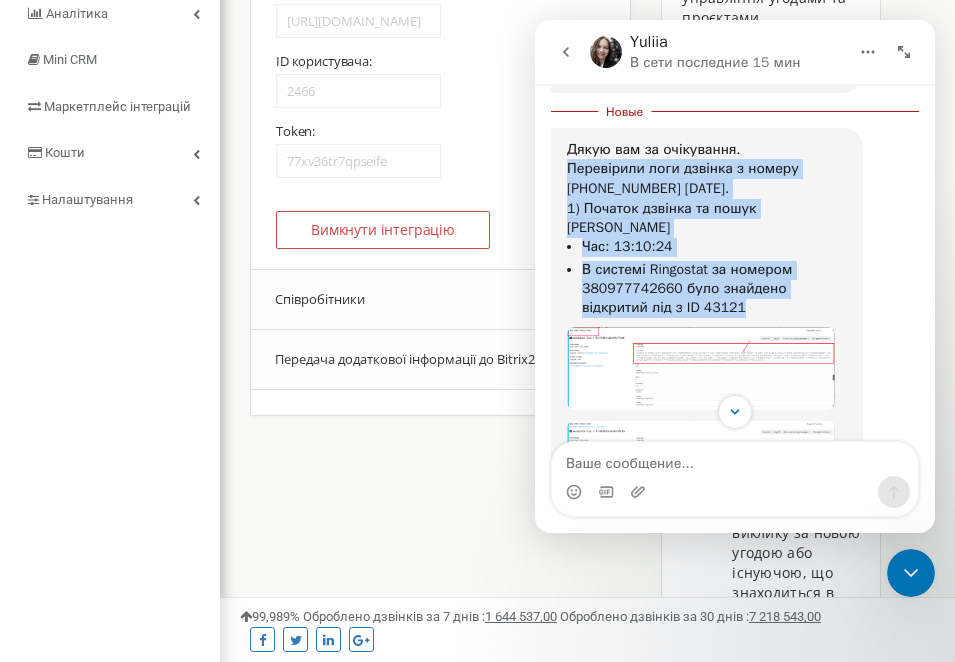 scroll, scrollTop: 3294, scrollLeft: 0, axis: vertical 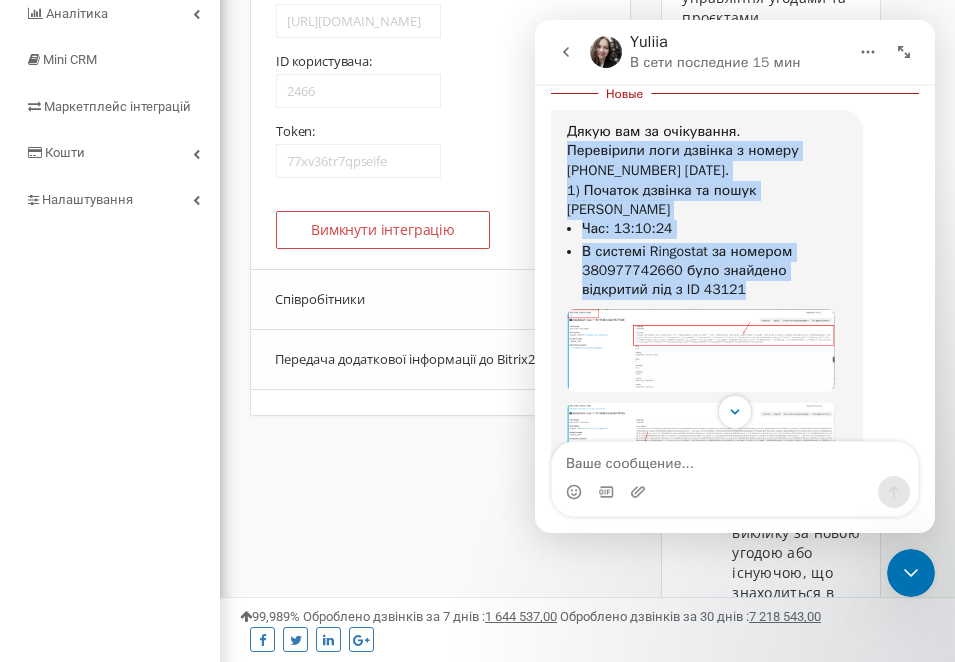 click at bounding box center (701, 350) 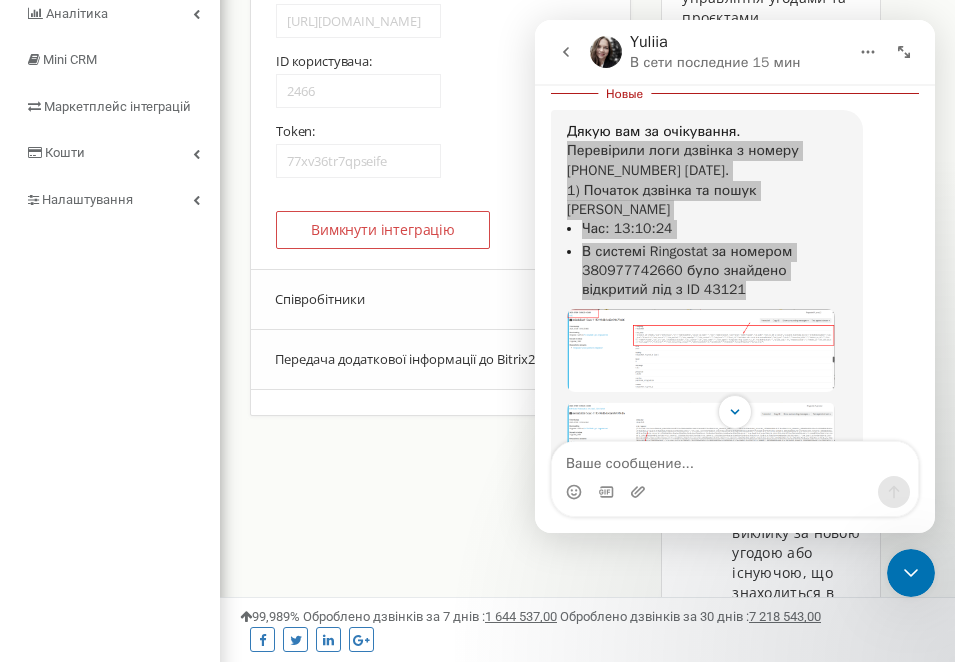 scroll, scrollTop: 0, scrollLeft: 0, axis: both 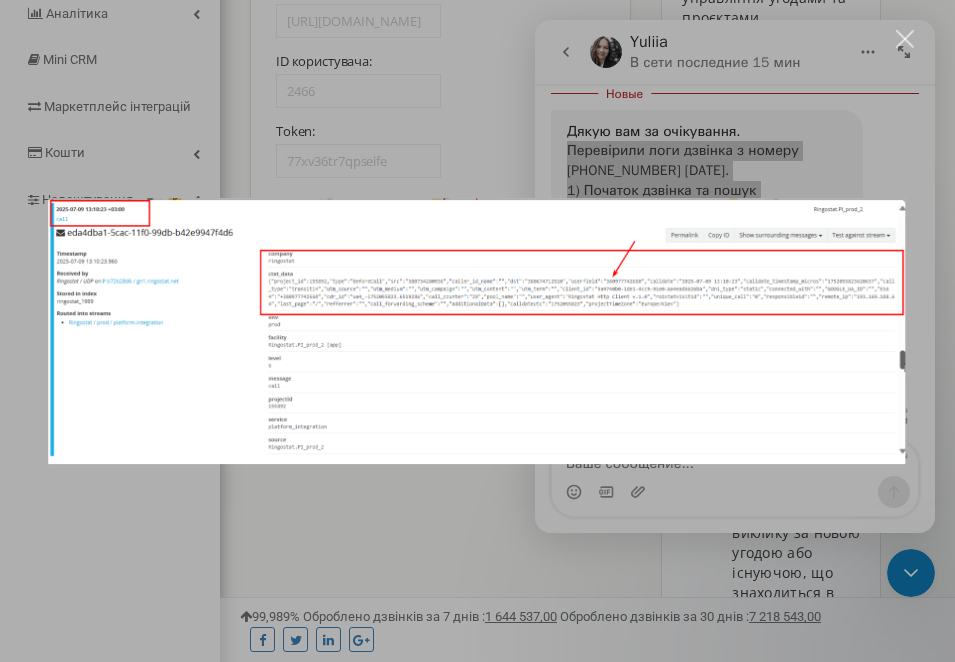 click at bounding box center (905, 39) 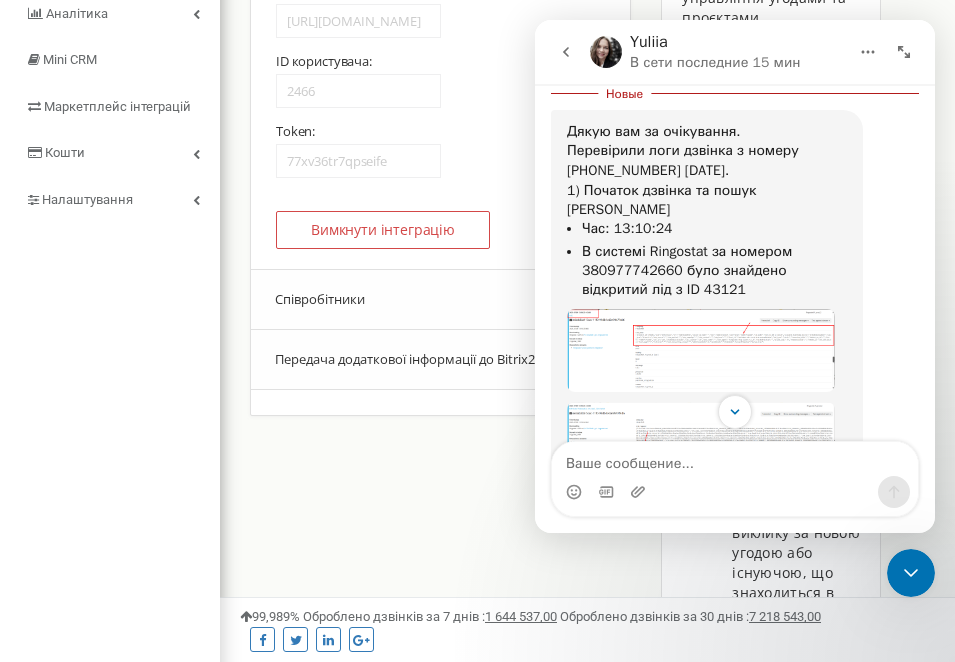 scroll, scrollTop: 3376, scrollLeft: 0, axis: vertical 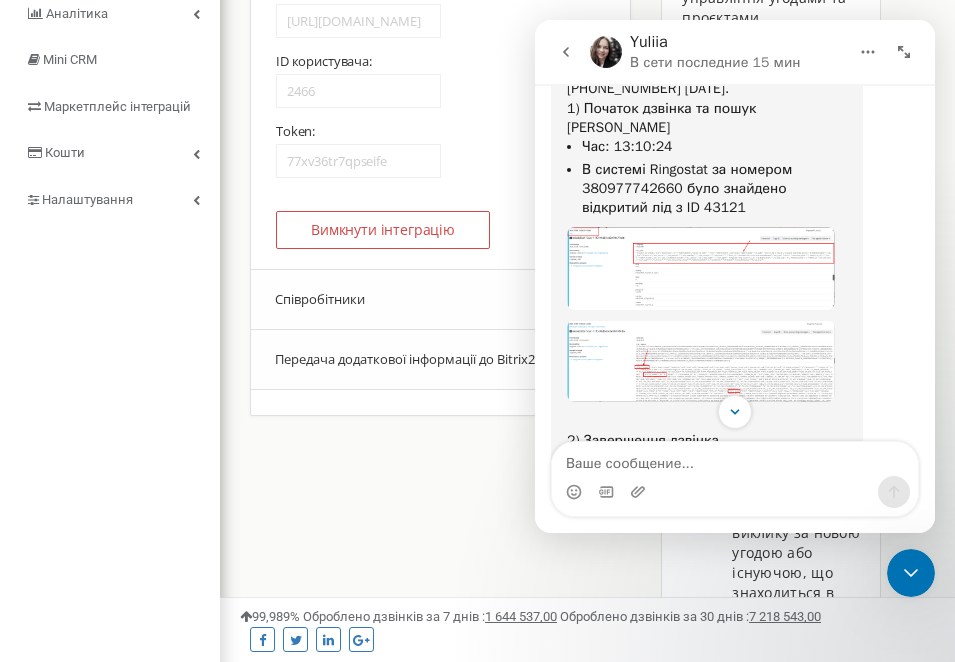 click at bounding box center [701, 361] 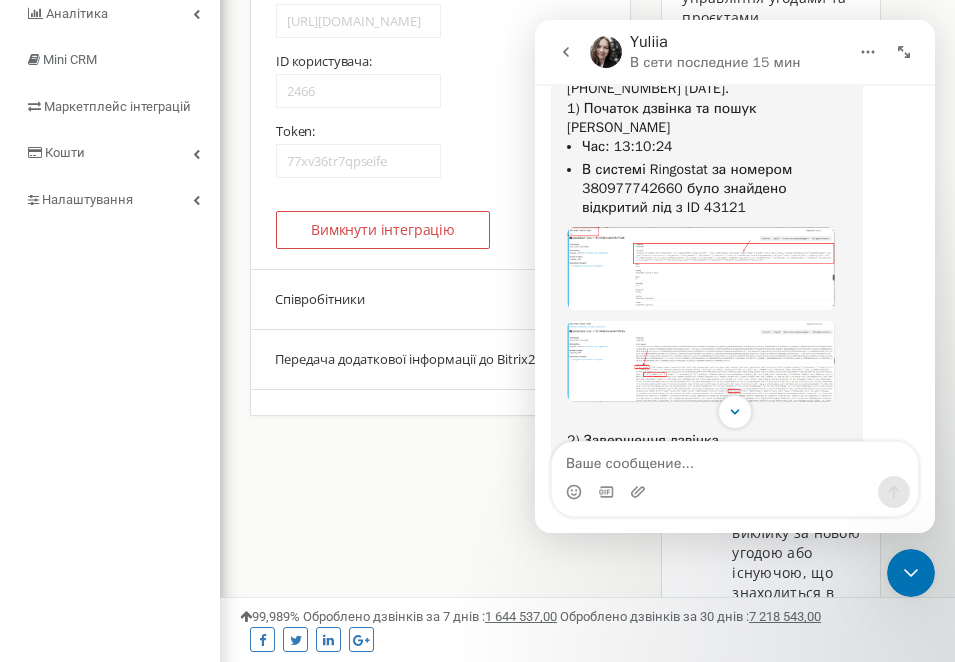 scroll, scrollTop: 0, scrollLeft: 0, axis: both 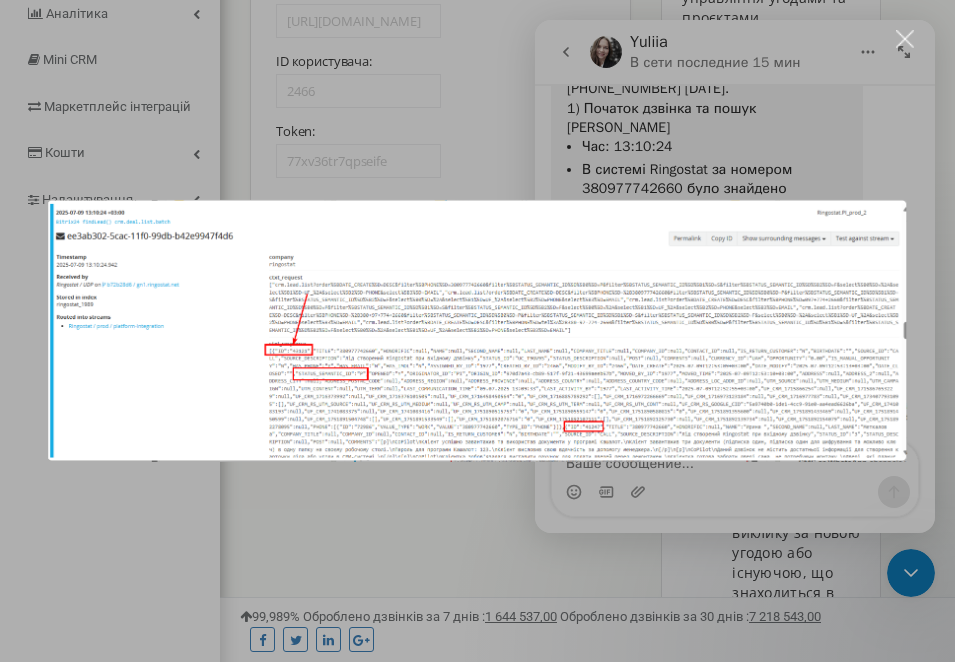 click at bounding box center [477, 331] 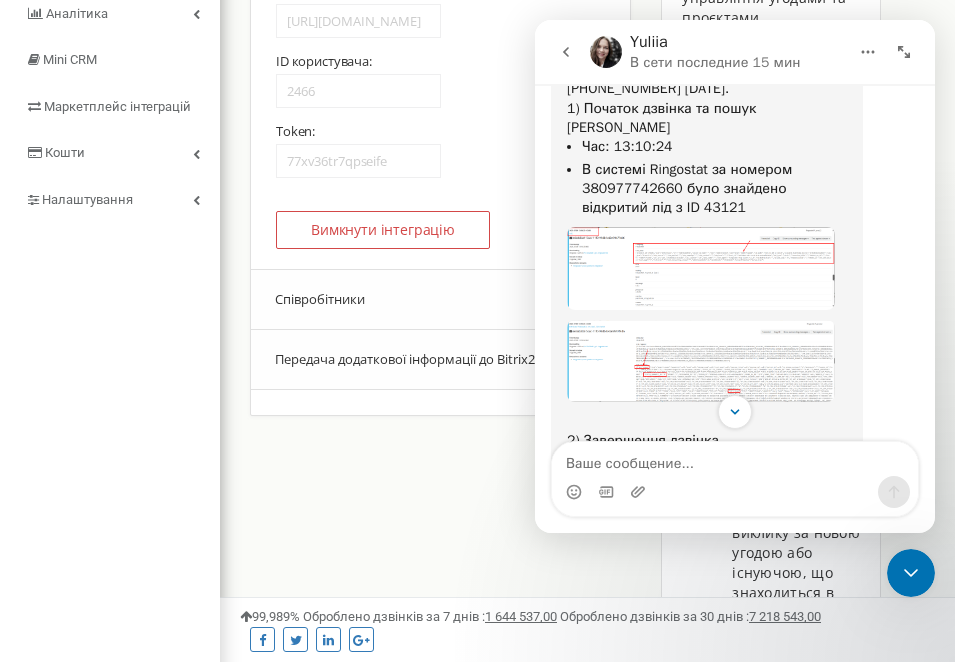 scroll, scrollTop: 3375, scrollLeft: 0, axis: vertical 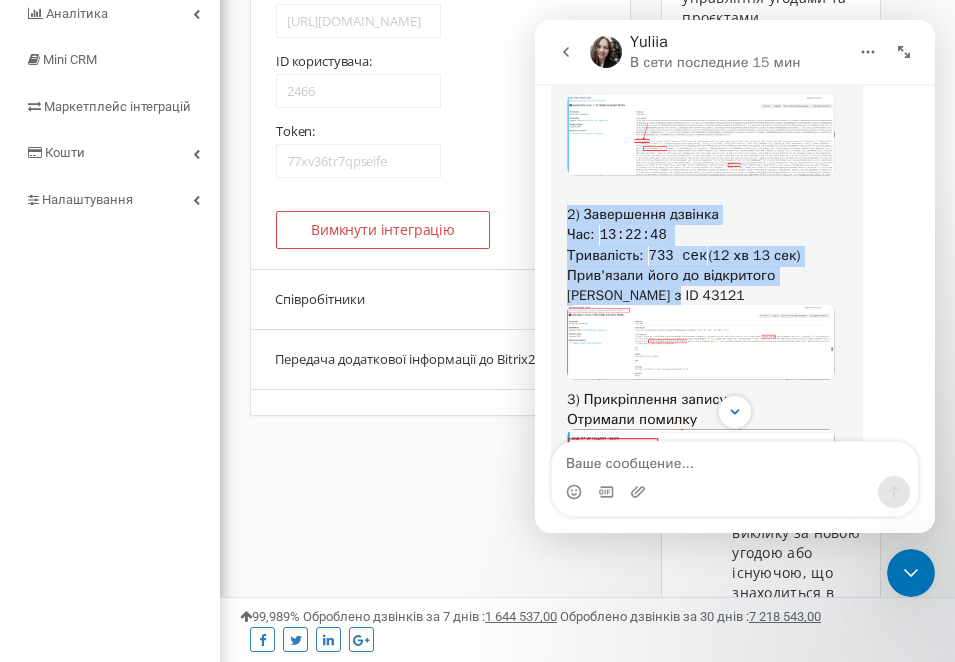 drag, startPoint x: 566, startPoint y: 158, endPoint x: 627, endPoint y: 238, distance: 100.60318 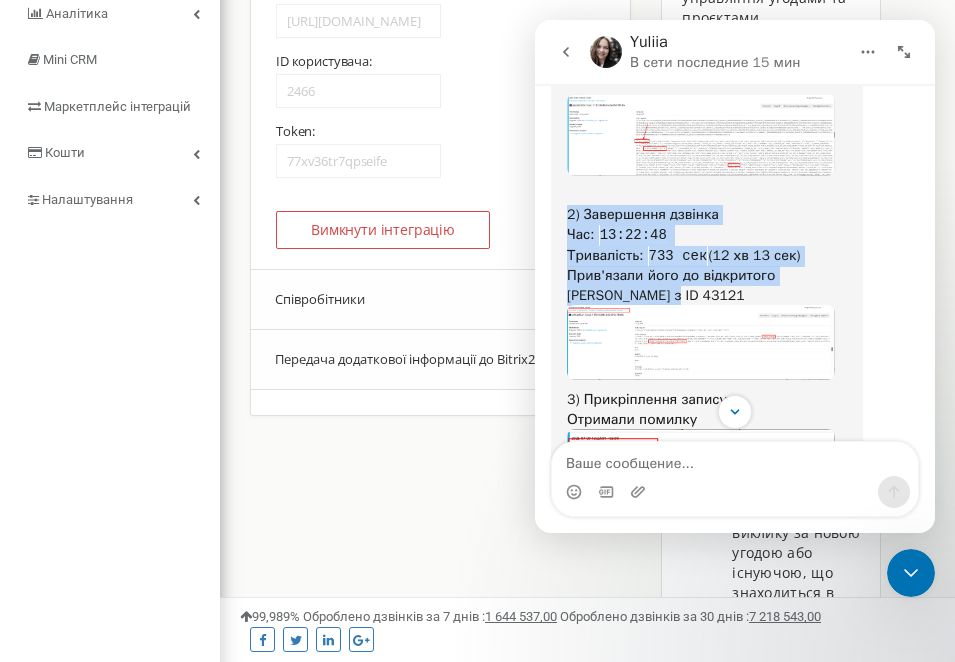 click on "Дякую вам за очікування. Перевірили логи дзвінка з номеру +380977742660 09.07.25. 1) Початок дзвінка та пошук ліда Час: 13:10:24 В системі Ringostat за номером 380977742660 було знайдено відкритий лід з ID 43121  2) Завершення дзвінка Час:   13:22:48 Тривалість:   733 сек  (12 хв 13 сек) Прив'язали його до відкритого ліда з ID 43121 3) Прикріплення запису. Отримали помилку Чекатиму на зворотній зв'язок від вас Yuliia    •   2 мин назад" at bounding box center [707, 283] 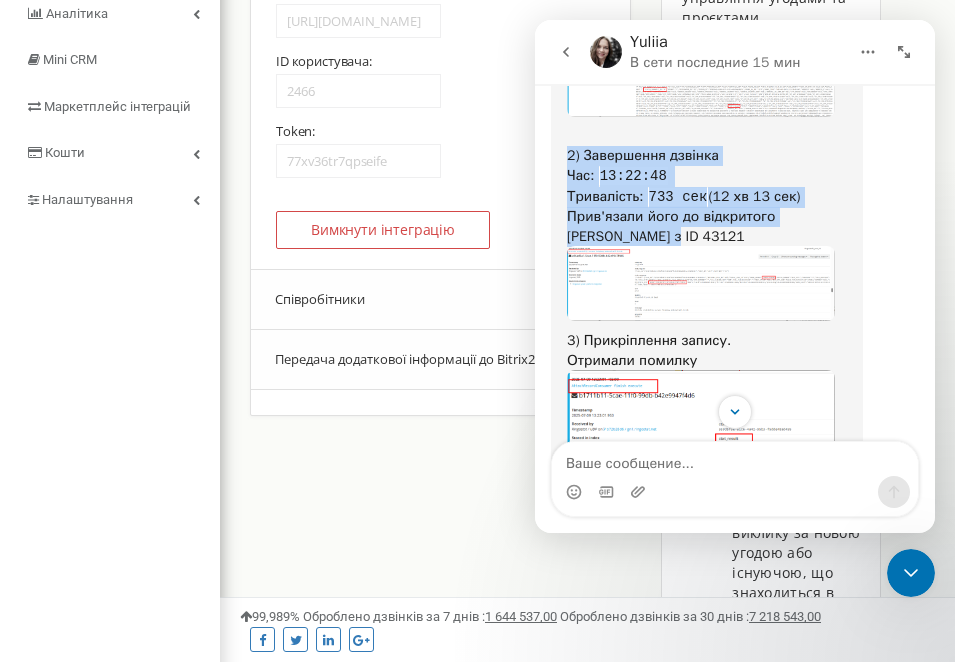 click at bounding box center [701, 283] 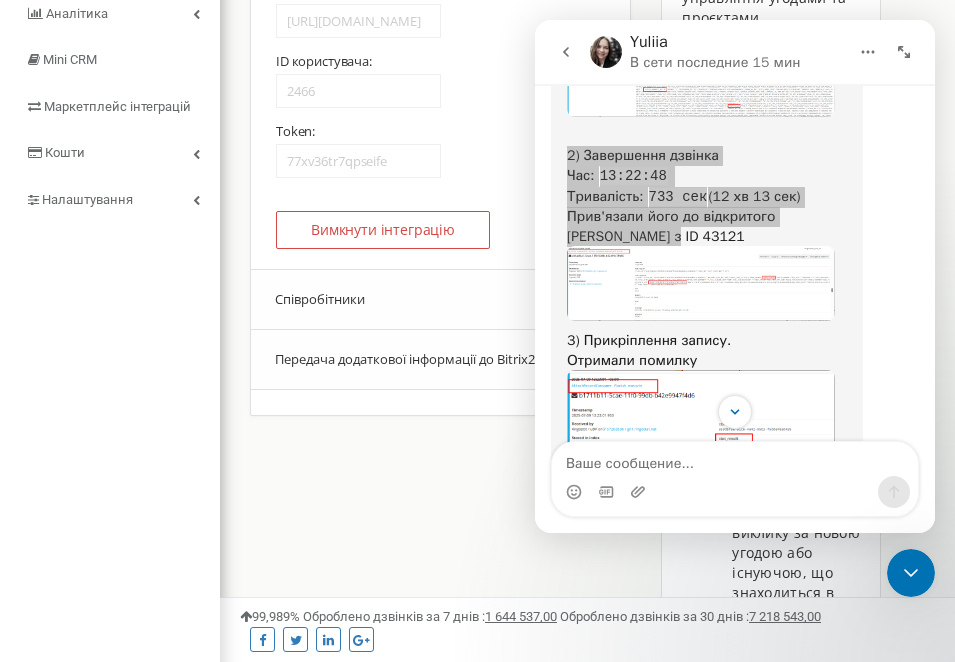 scroll, scrollTop: 0, scrollLeft: 0, axis: both 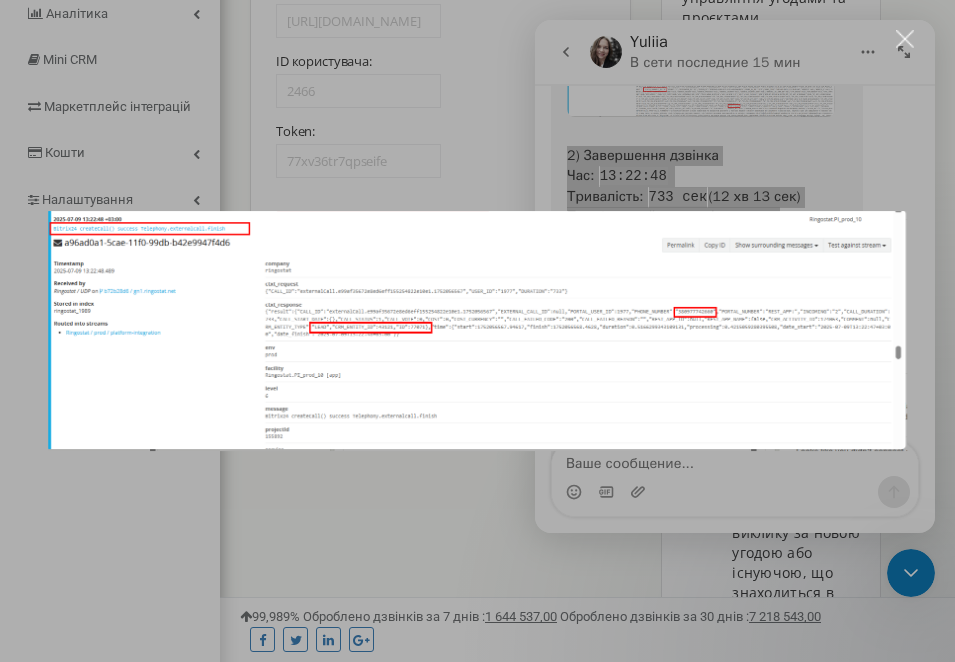 click at bounding box center (477, 331) 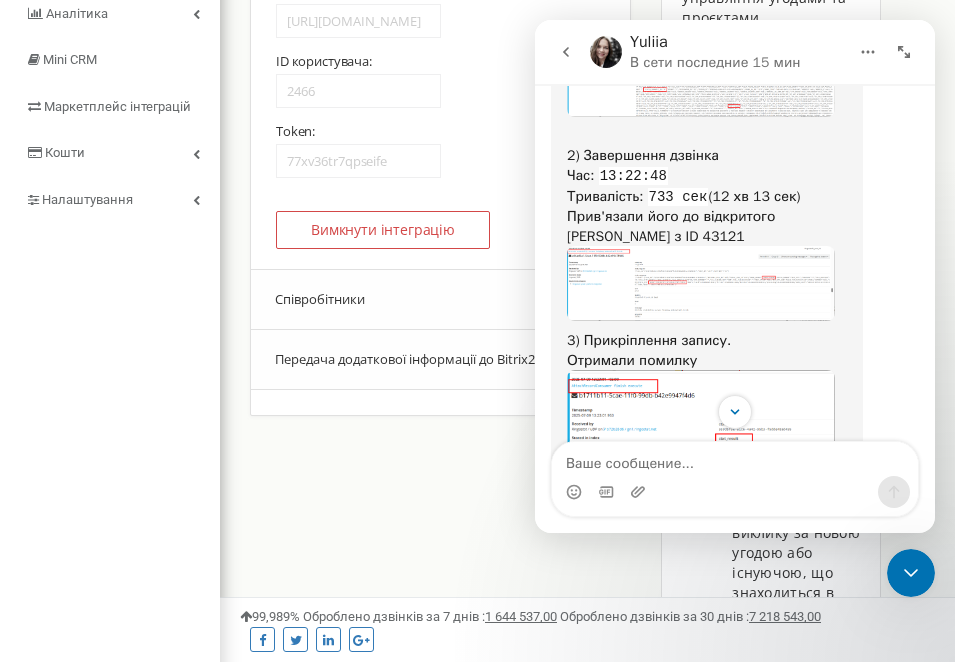 scroll, scrollTop: 3762, scrollLeft: 0, axis: vertical 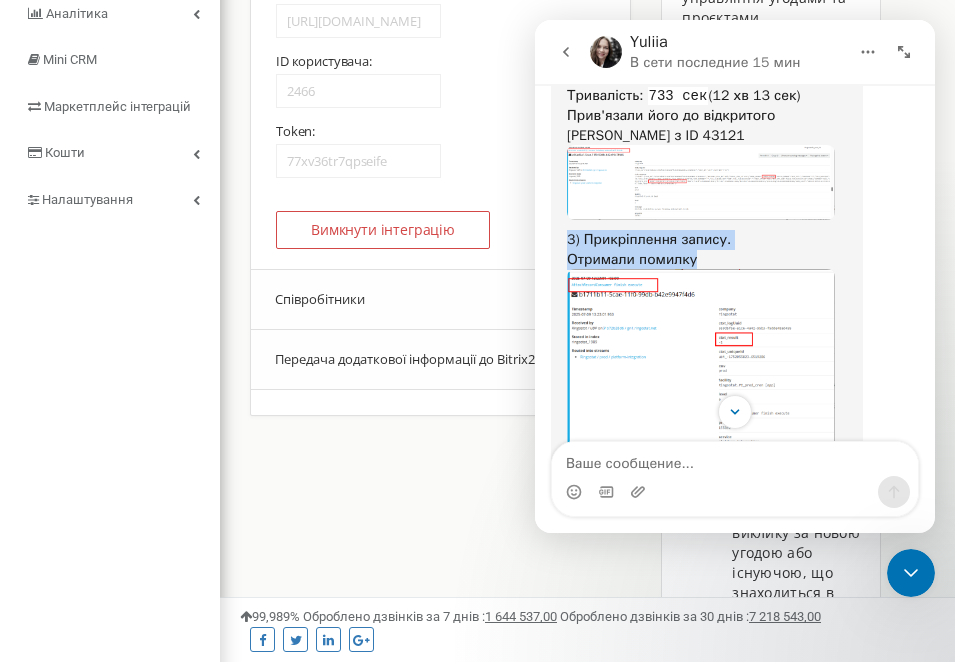drag, startPoint x: 564, startPoint y: 180, endPoint x: 706, endPoint y: 206, distance: 144.36066 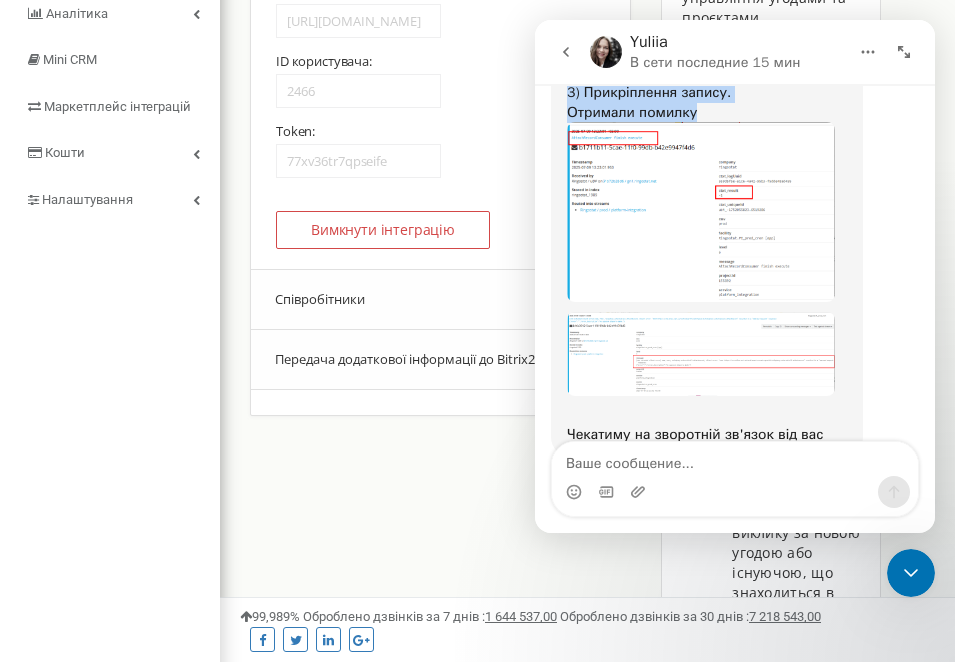 scroll, scrollTop: 3908, scrollLeft: 0, axis: vertical 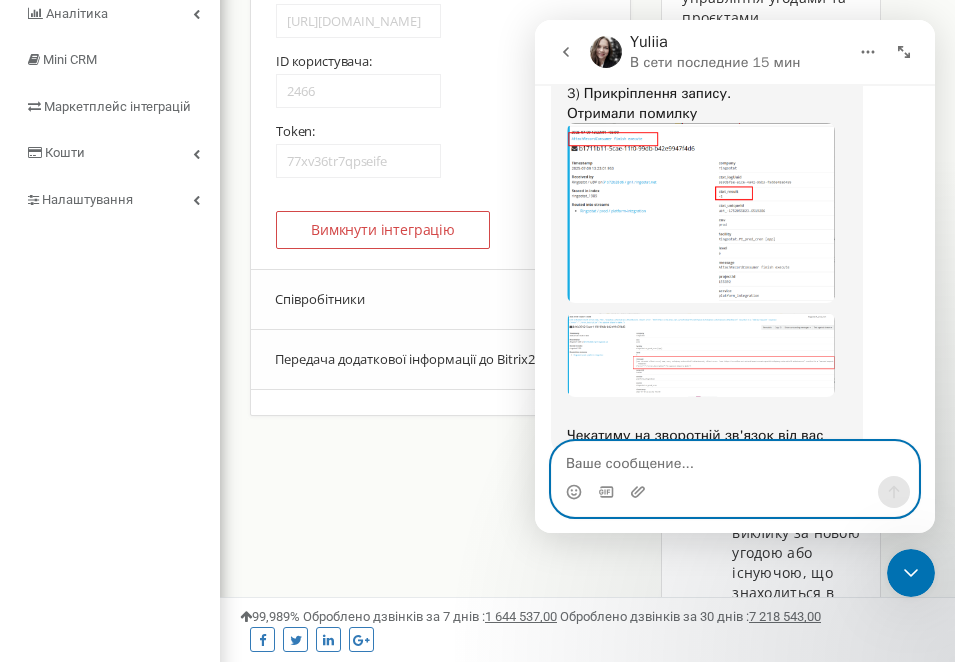 click at bounding box center (735, 459) 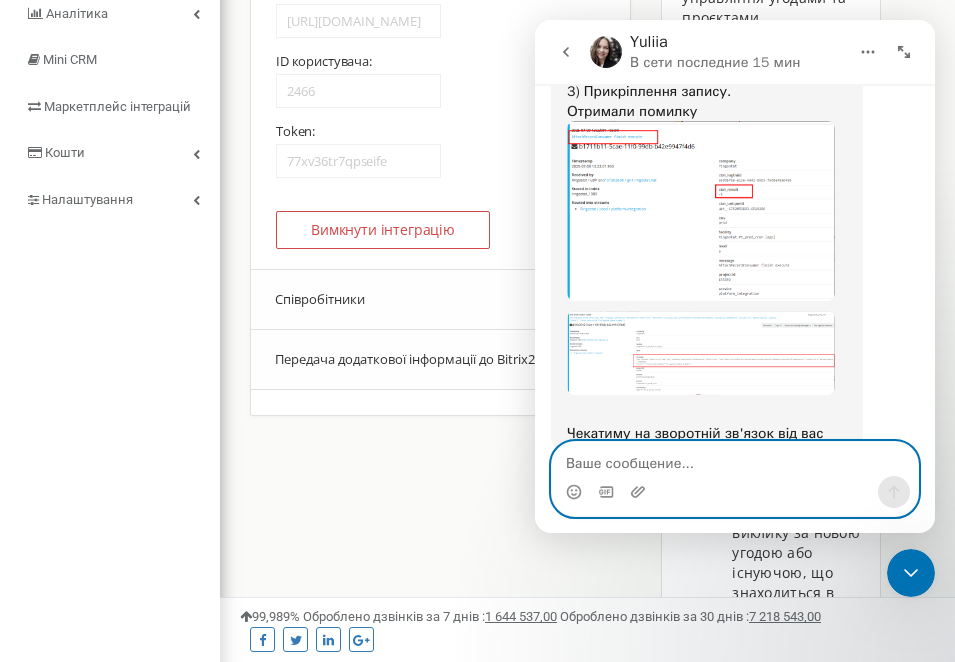 scroll, scrollTop: 3908, scrollLeft: 0, axis: vertical 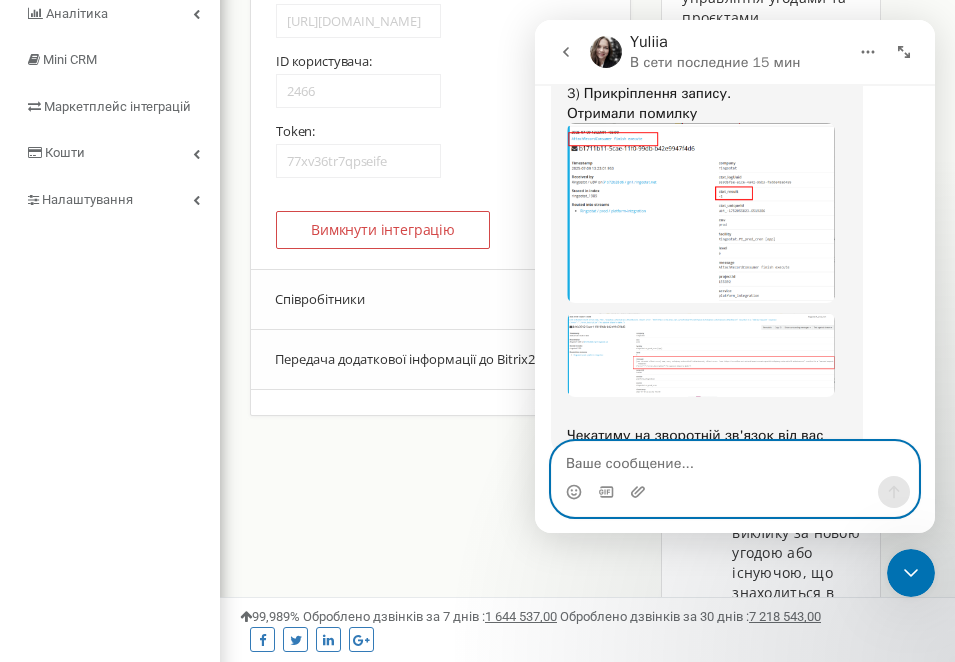 click at bounding box center [735, 459] 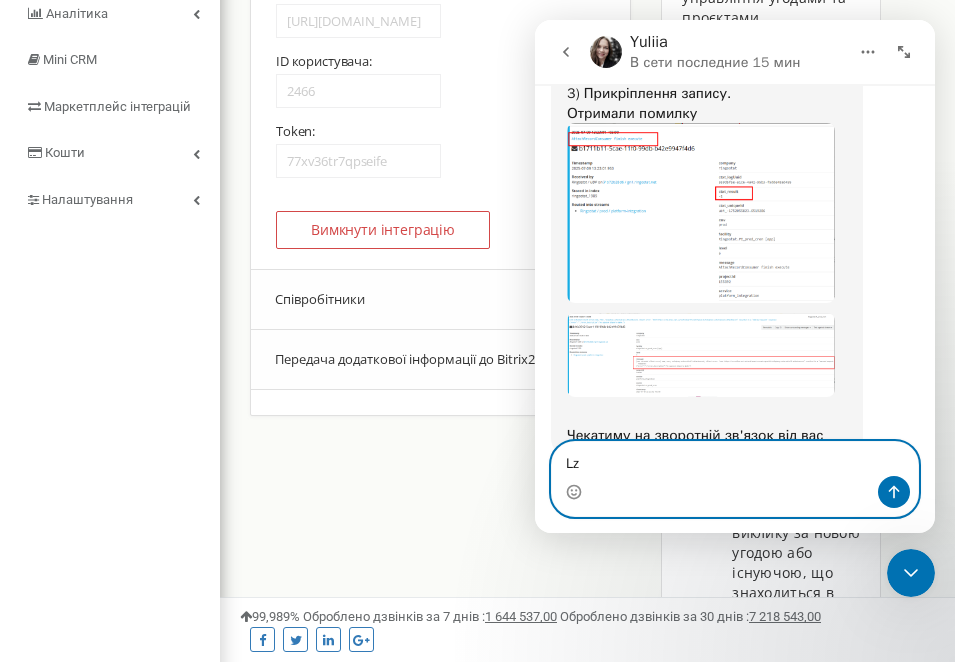 type on "L" 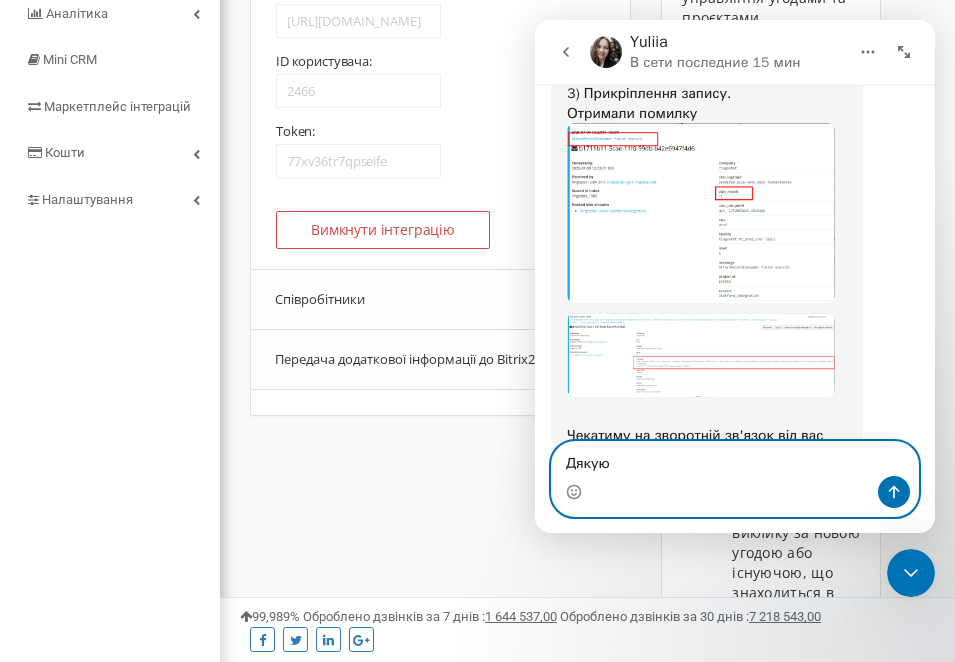 type on "Дякую." 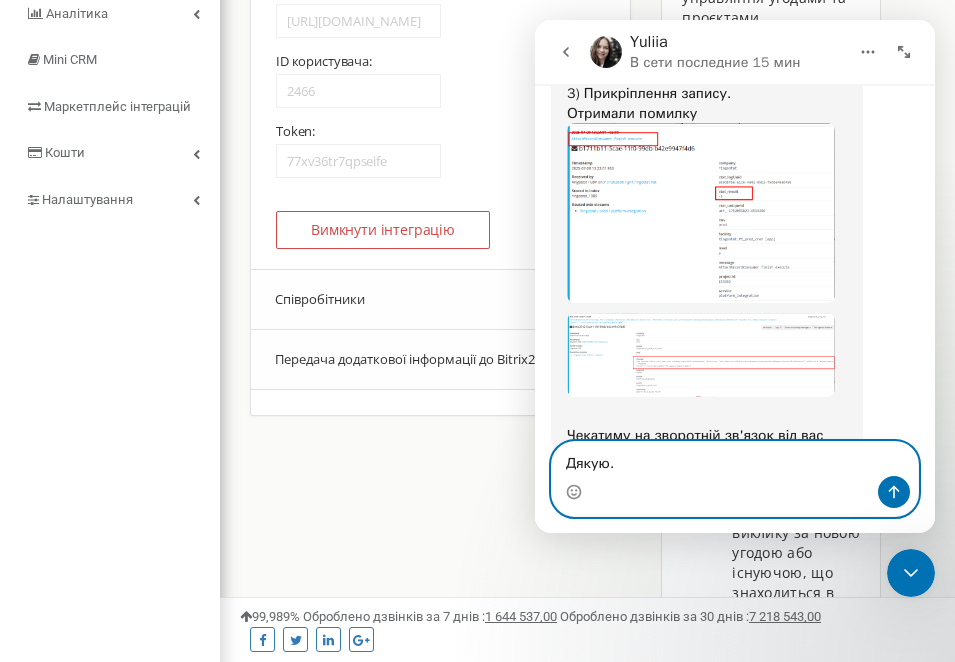 type 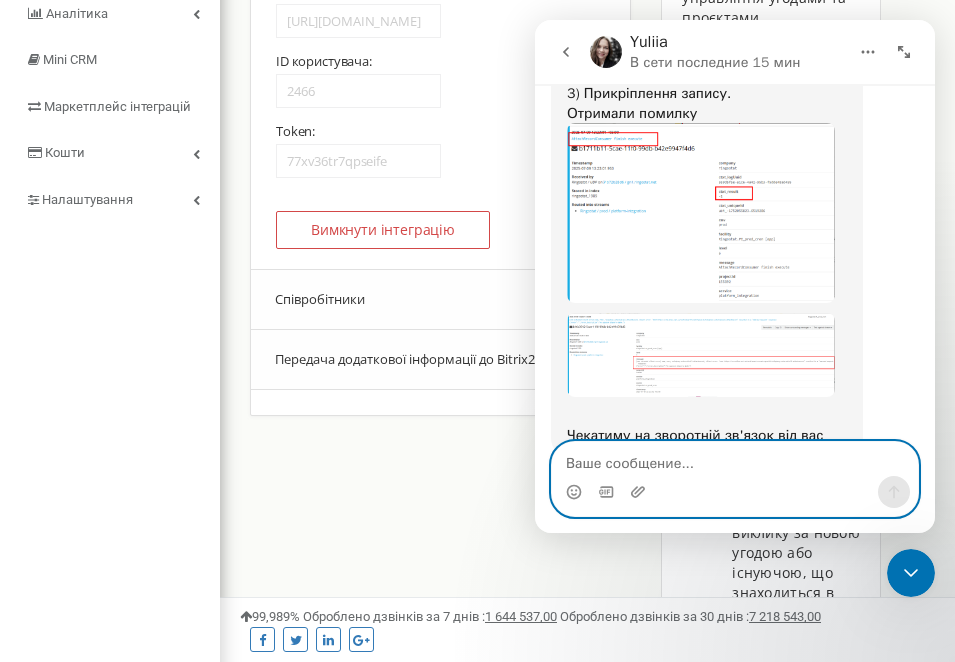 scroll, scrollTop: 3934, scrollLeft: 0, axis: vertical 